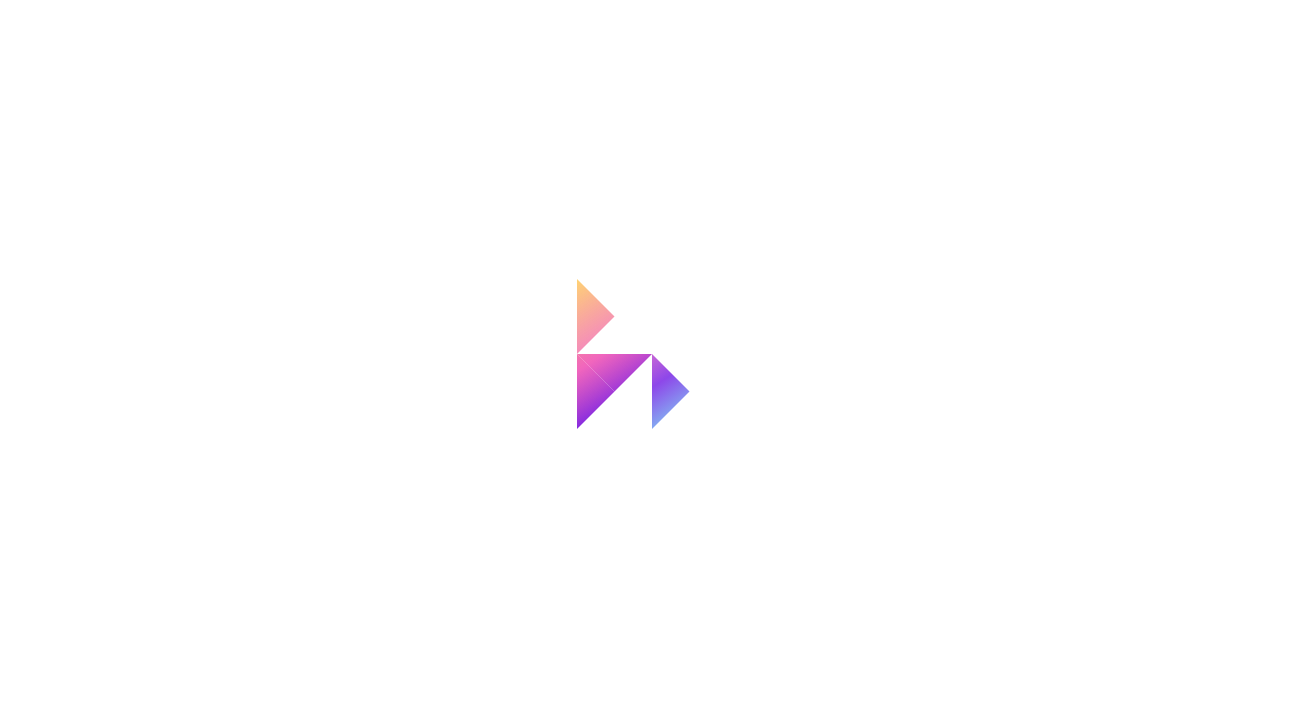 scroll, scrollTop: 0, scrollLeft: 0, axis: both 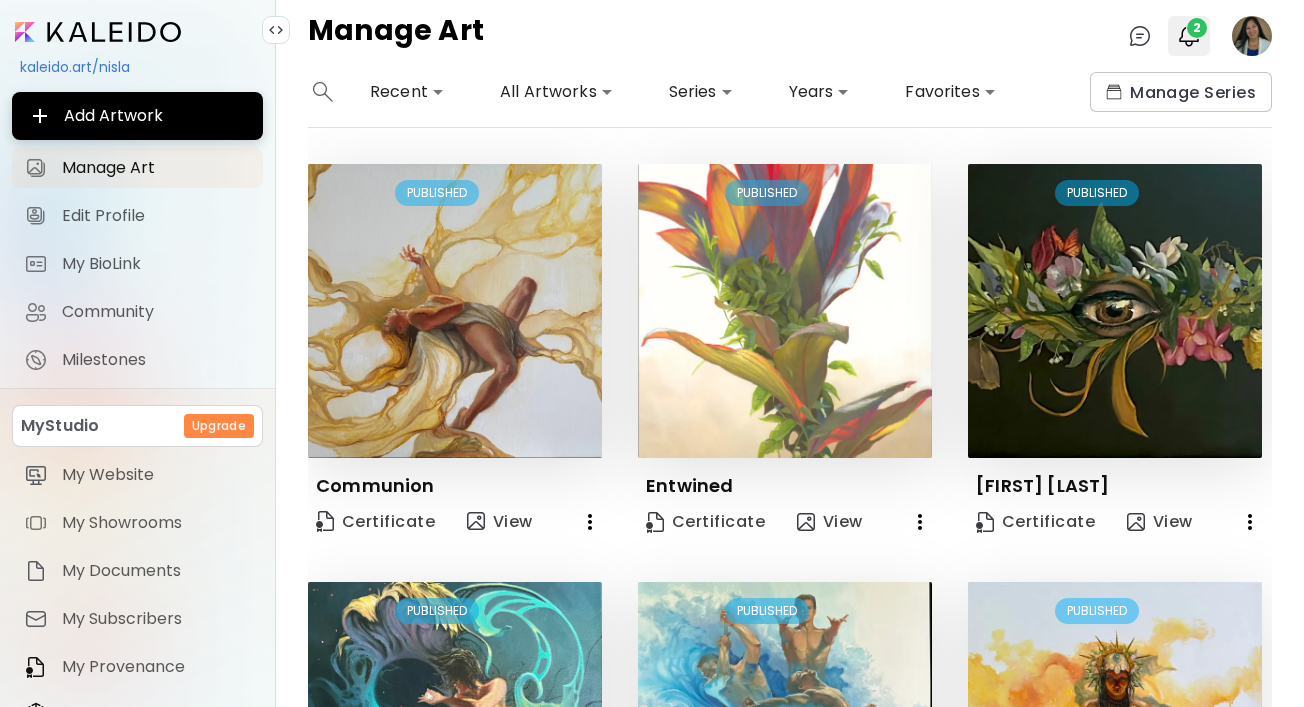 click at bounding box center (1189, 36) 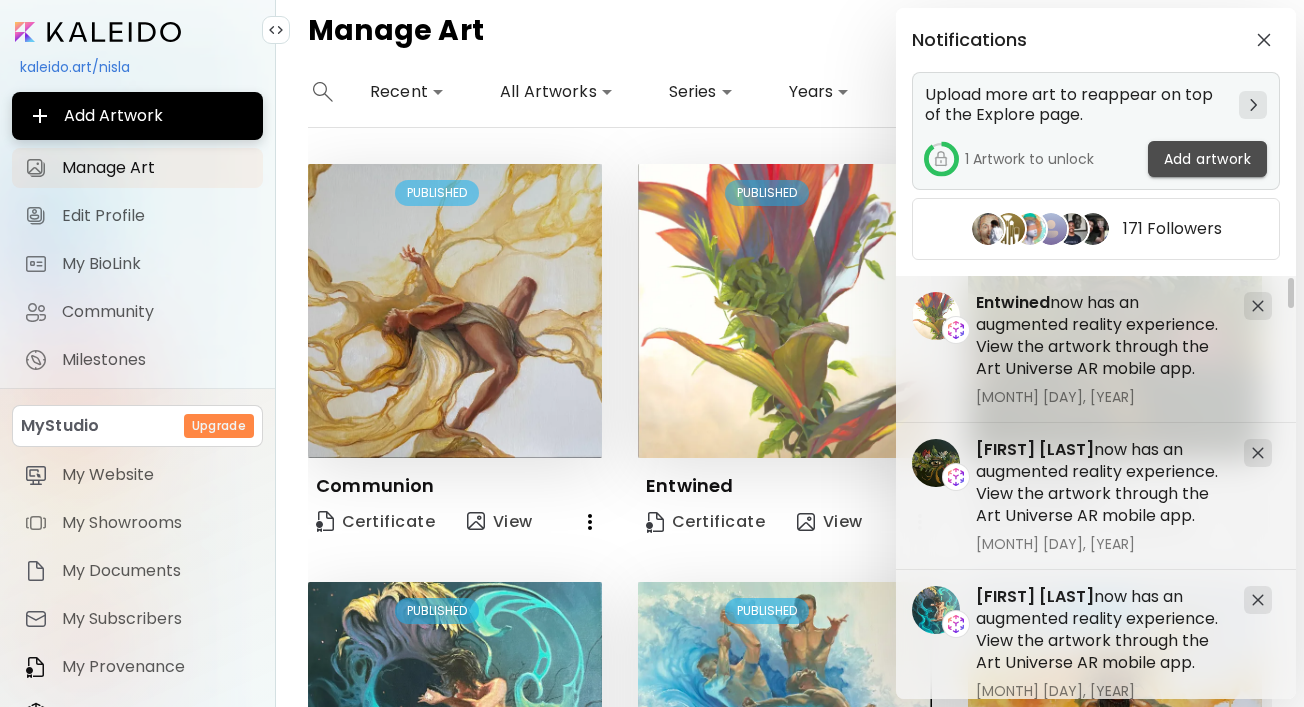 click on "Add artwork" at bounding box center (1207, 159) 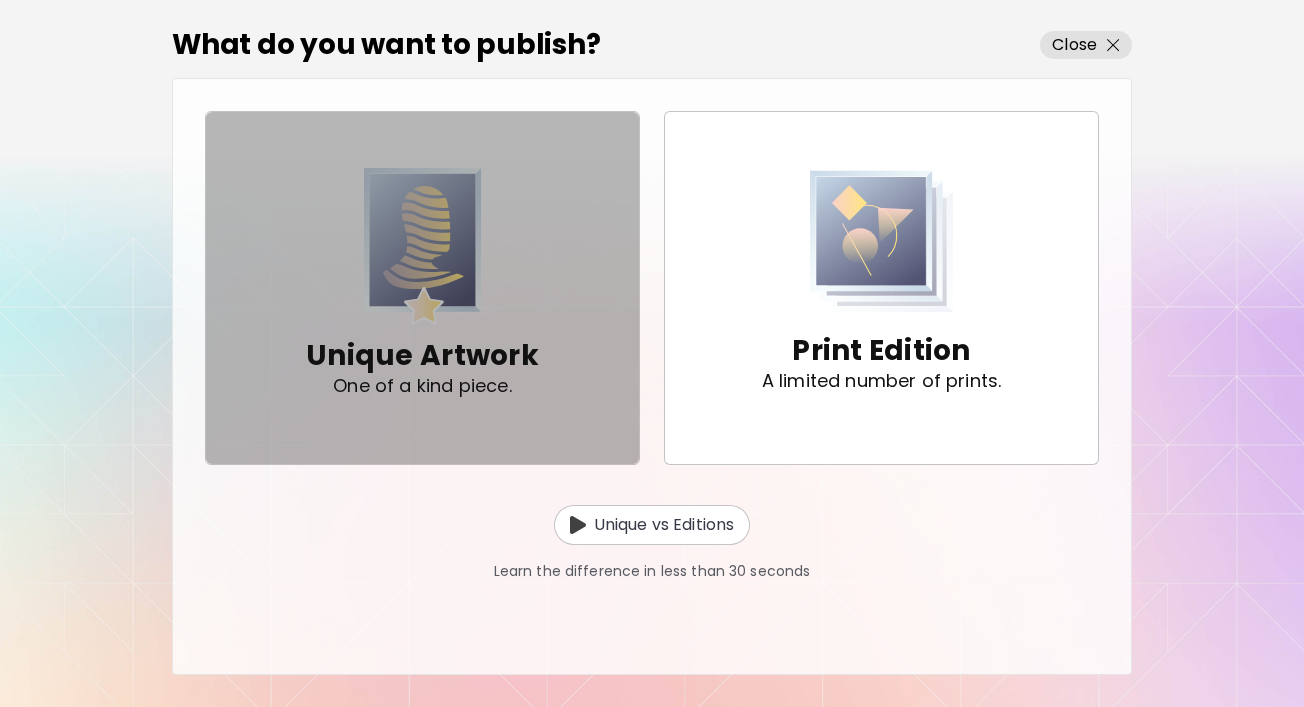 click on "One of a kind piece." at bounding box center (422, 386) 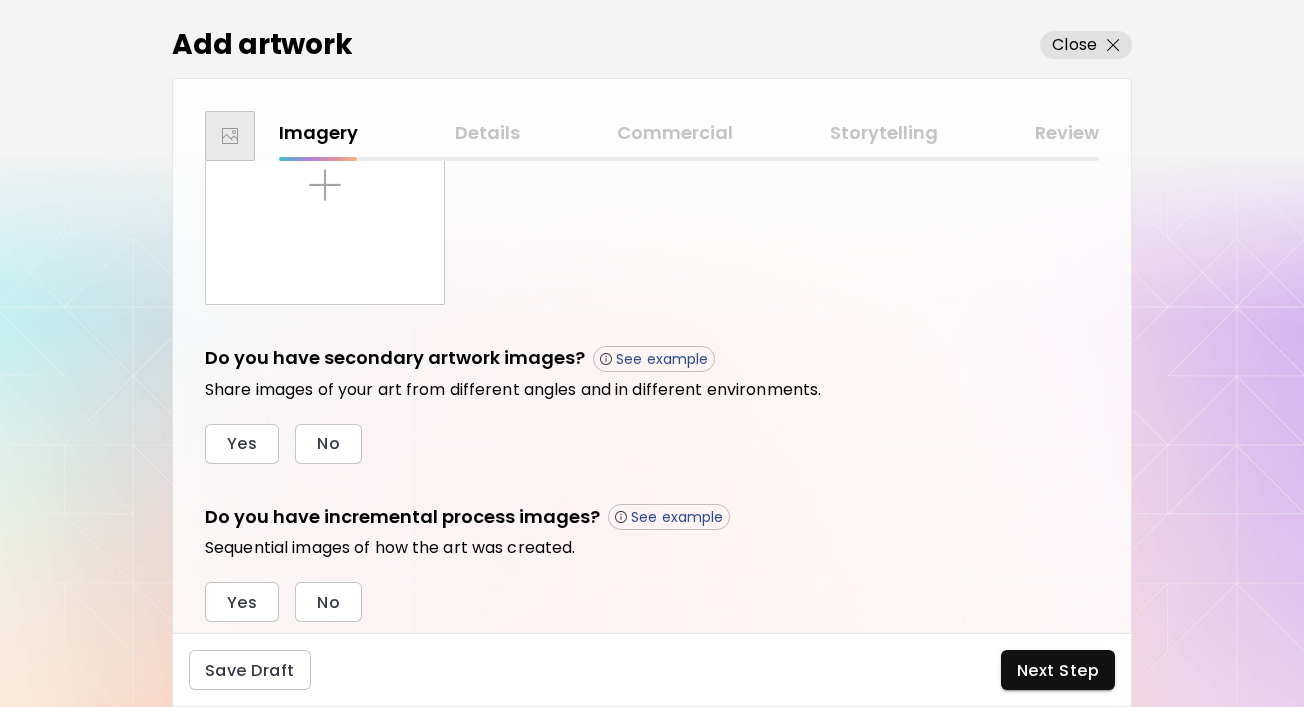 scroll, scrollTop: 267, scrollLeft: 0, axis: vertical 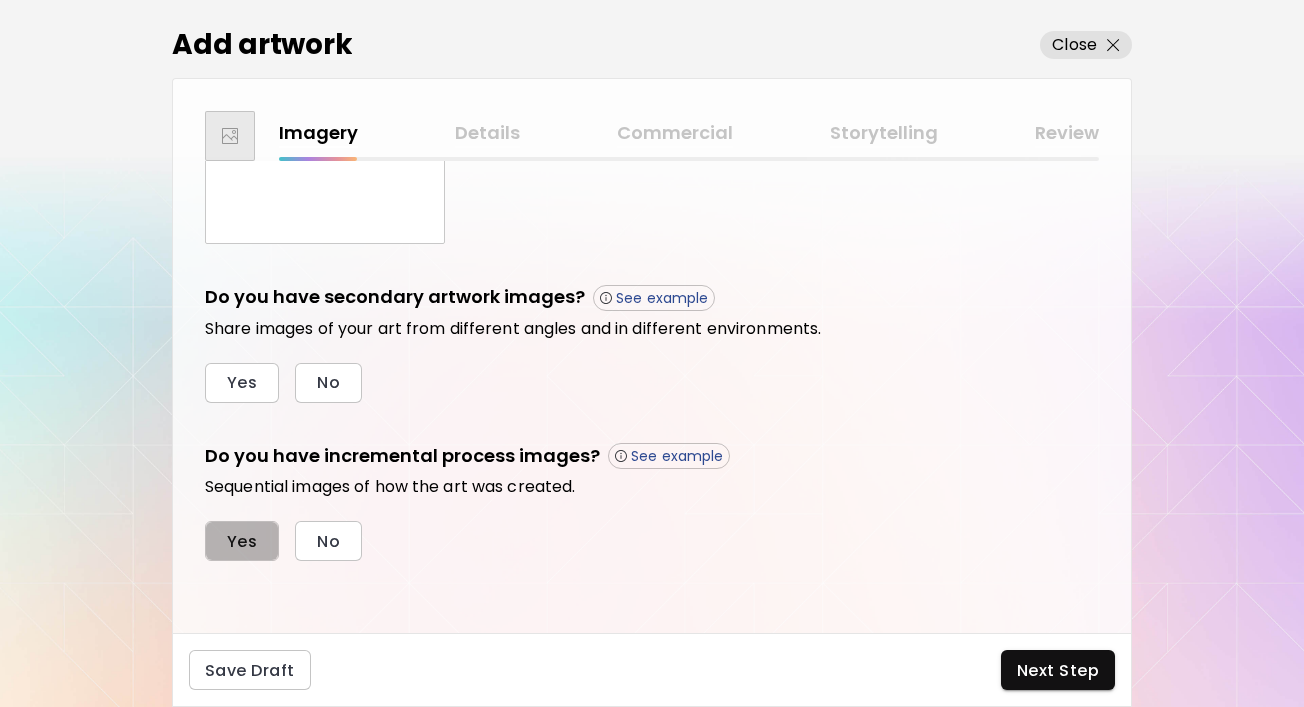 click on "Yes" at bounding box center [242, 541] 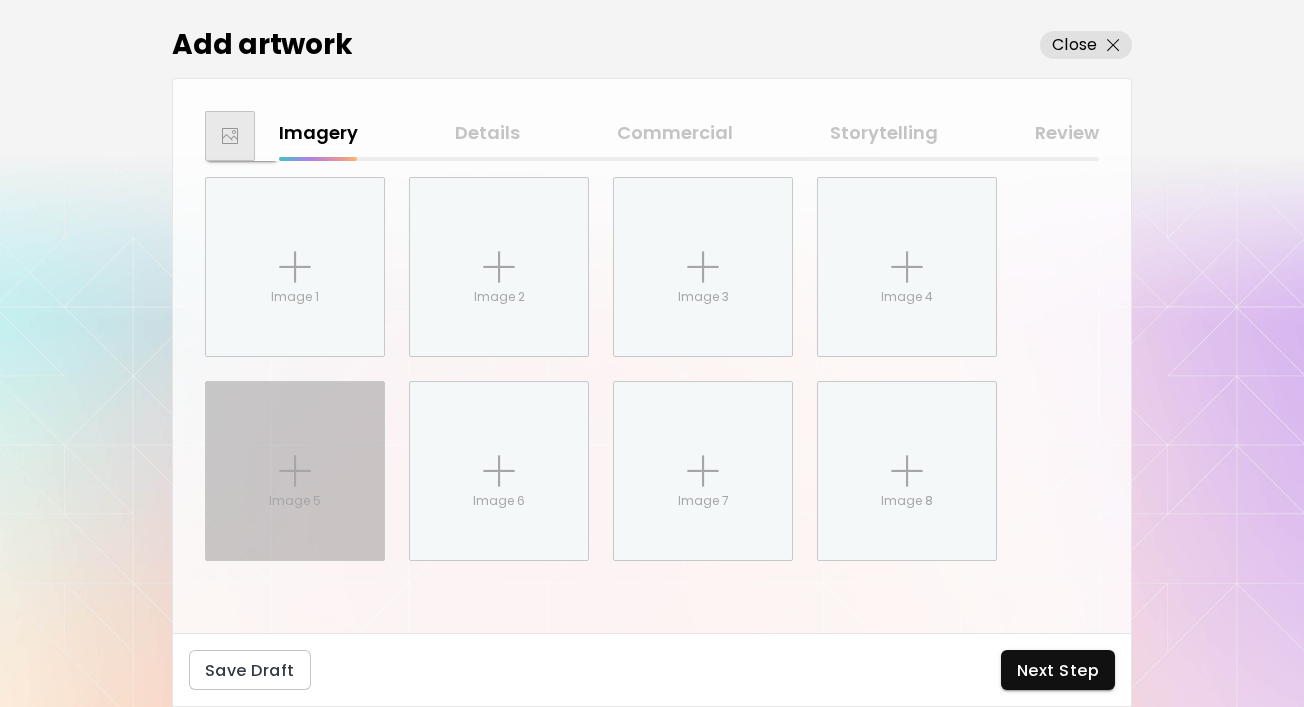 scroll, scrollTop: 667, scrollLeft: 0, axis: vertical 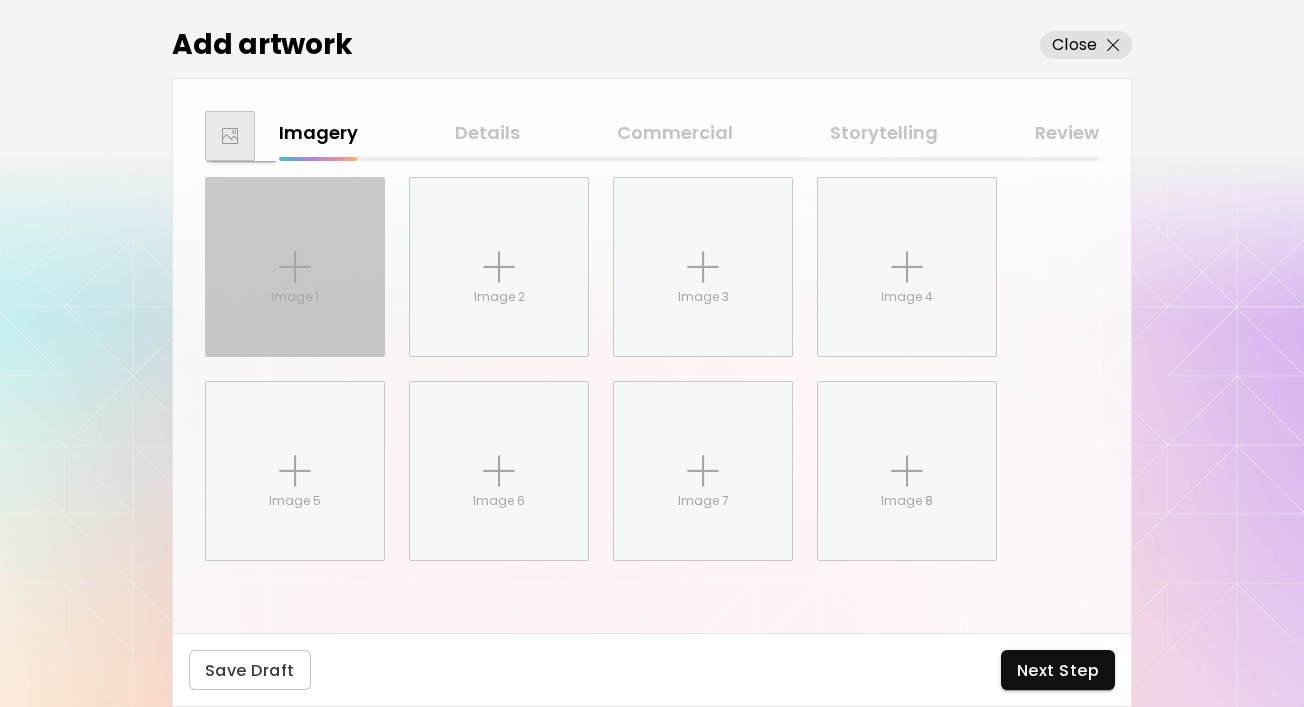 click on "Image 1" at bounding box center [295, 267] 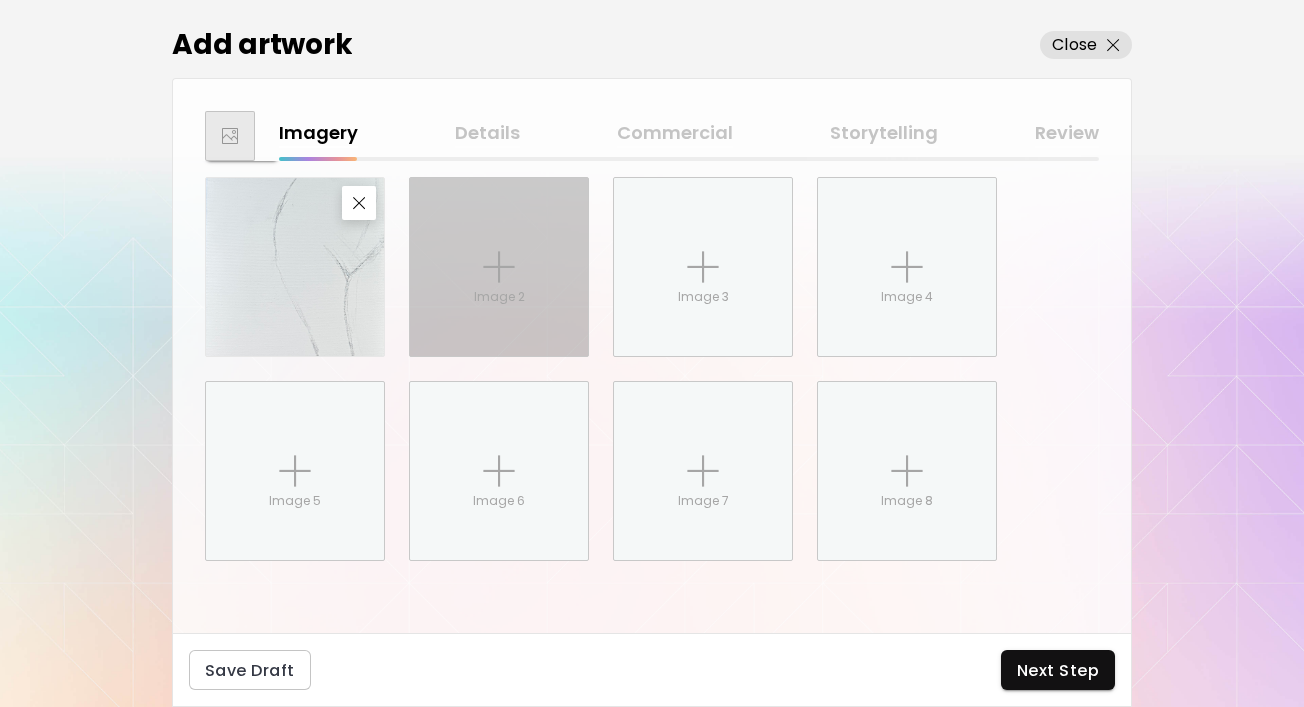 click on "Image 2" at bounding box center [499, 267] 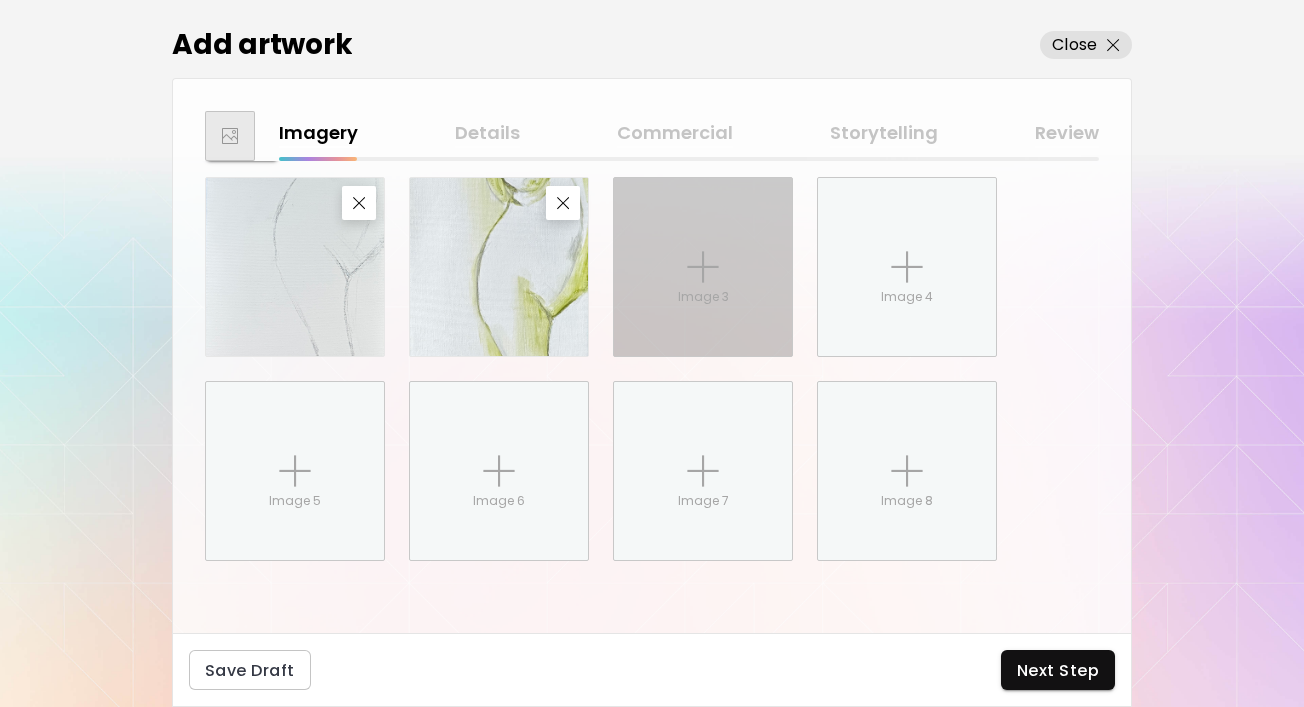 click at bounding box center (703, 267) 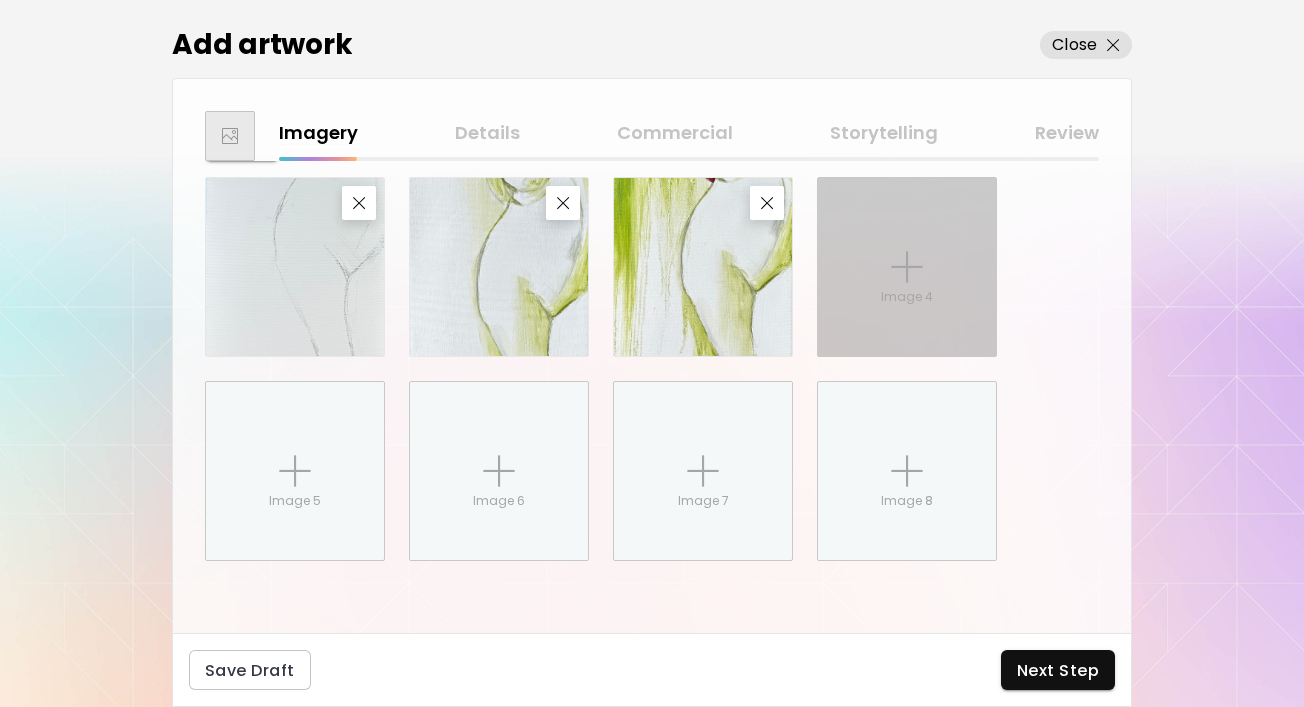 click on "Image 4" at bounding box center (907, 297) 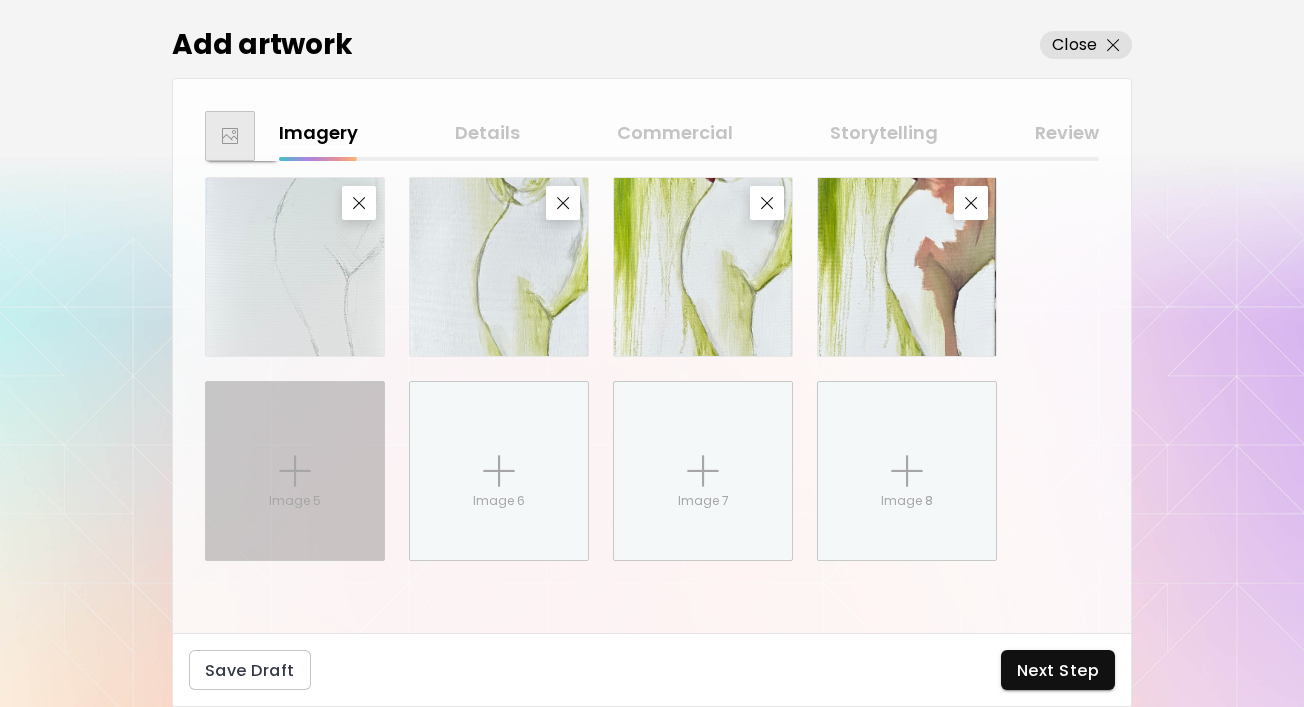 click at bounding box center (295, 471) 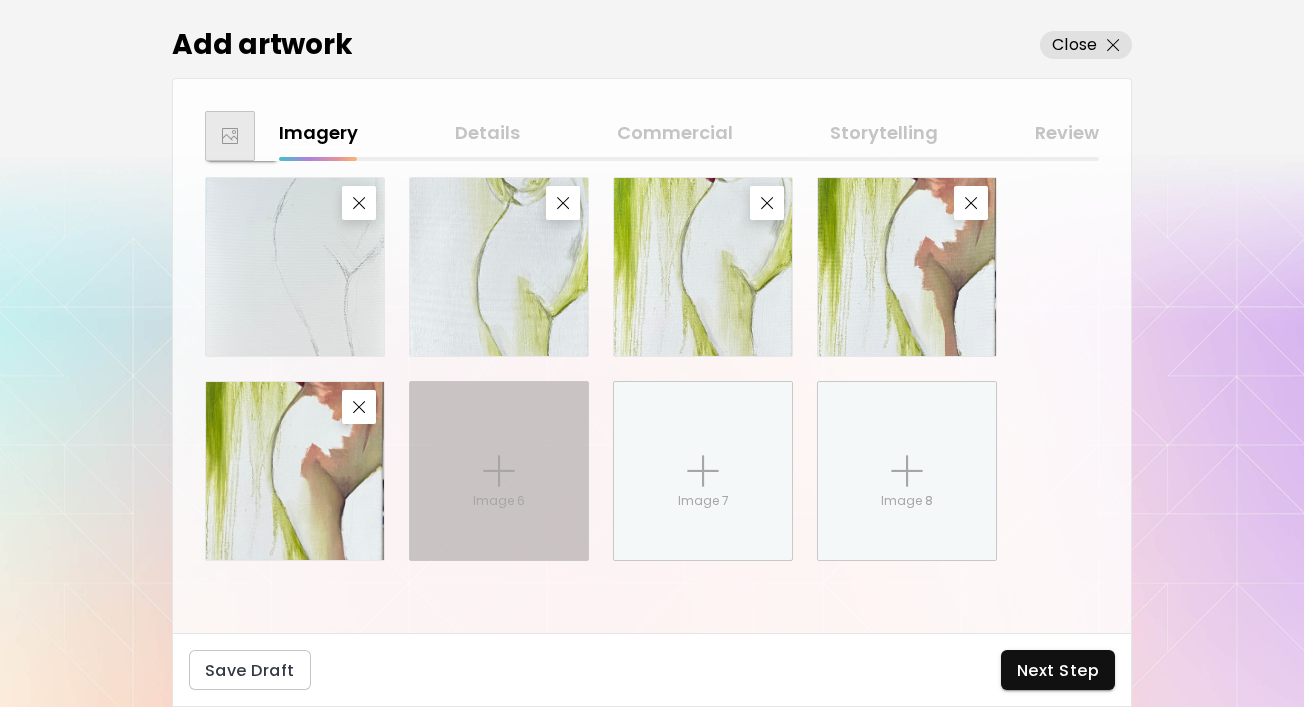 click at bounding box center [499, 471] 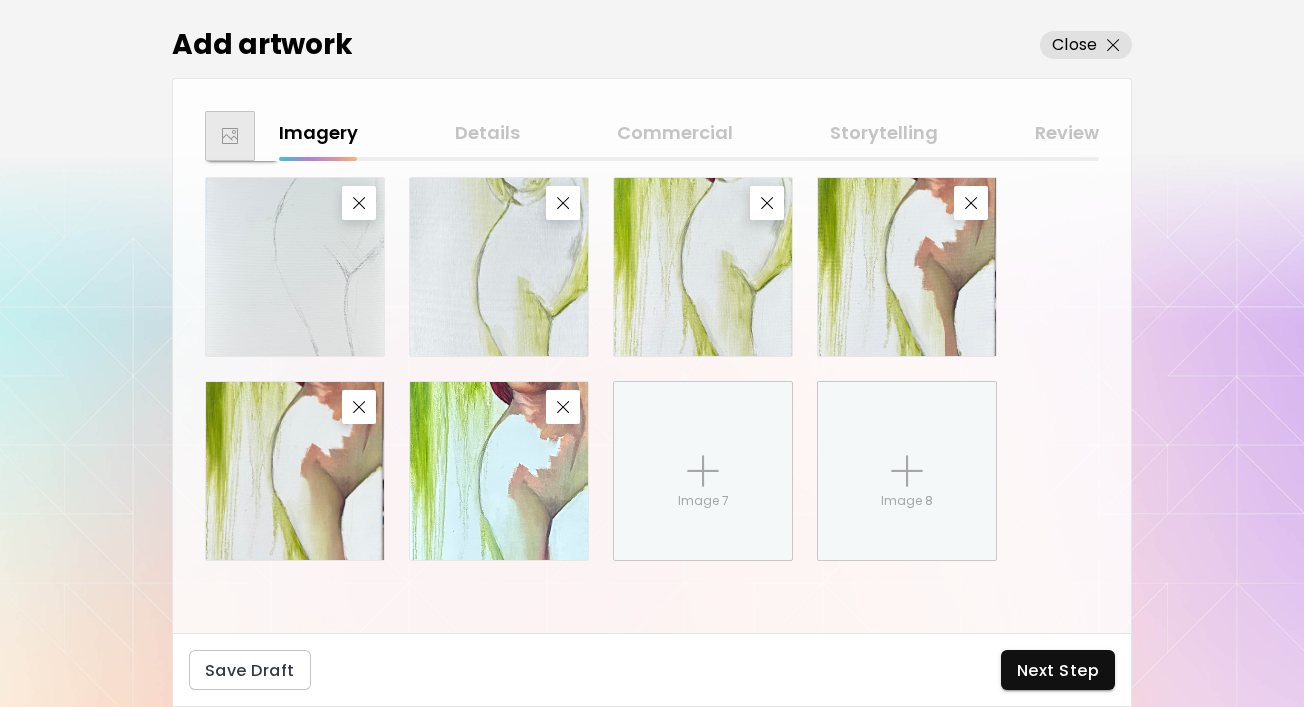 click at bounding box center [295, 267] 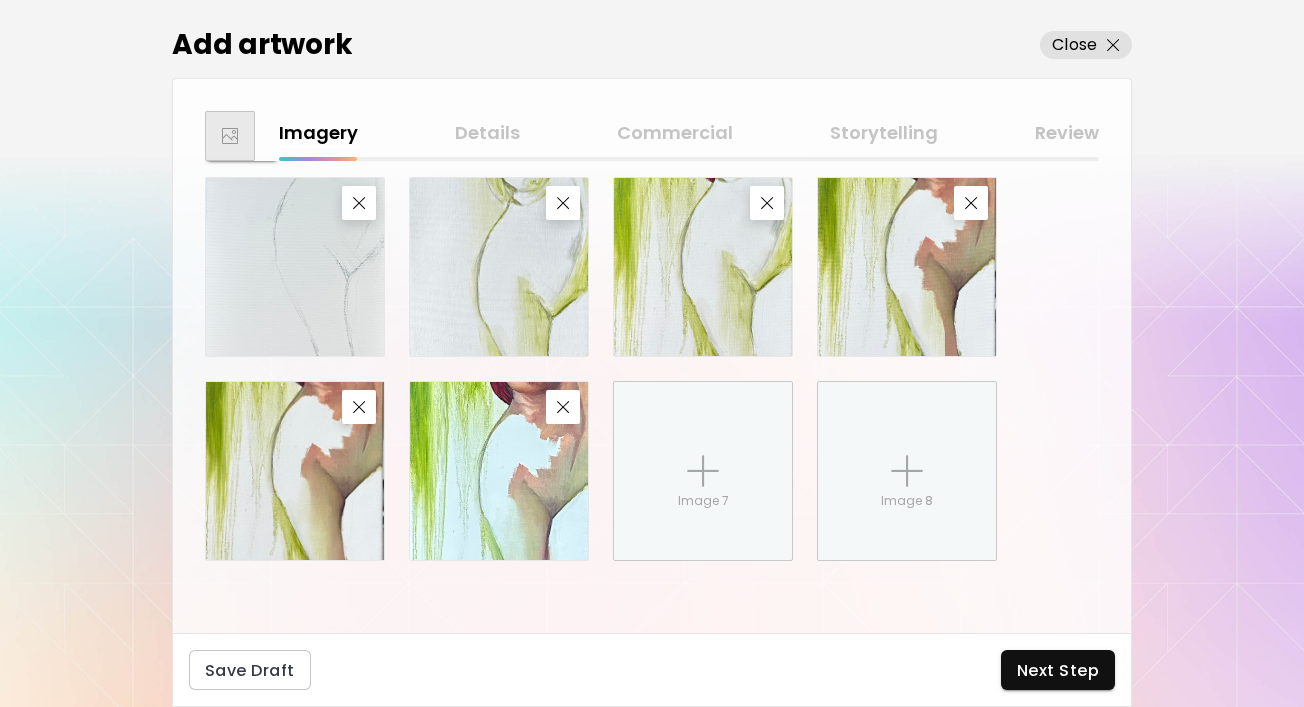 click at bounding box center (295, 267) 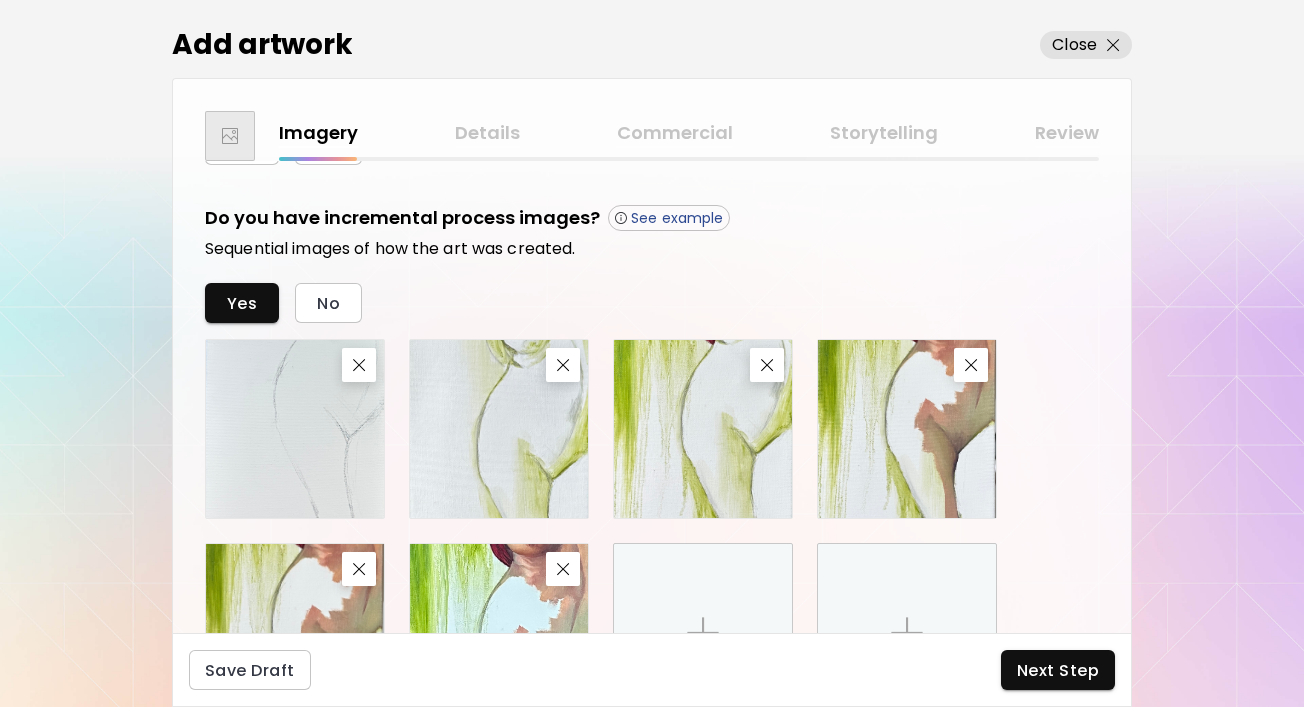 scroll, scrollTop: 506, scrollLeft: 0, axis: vertical 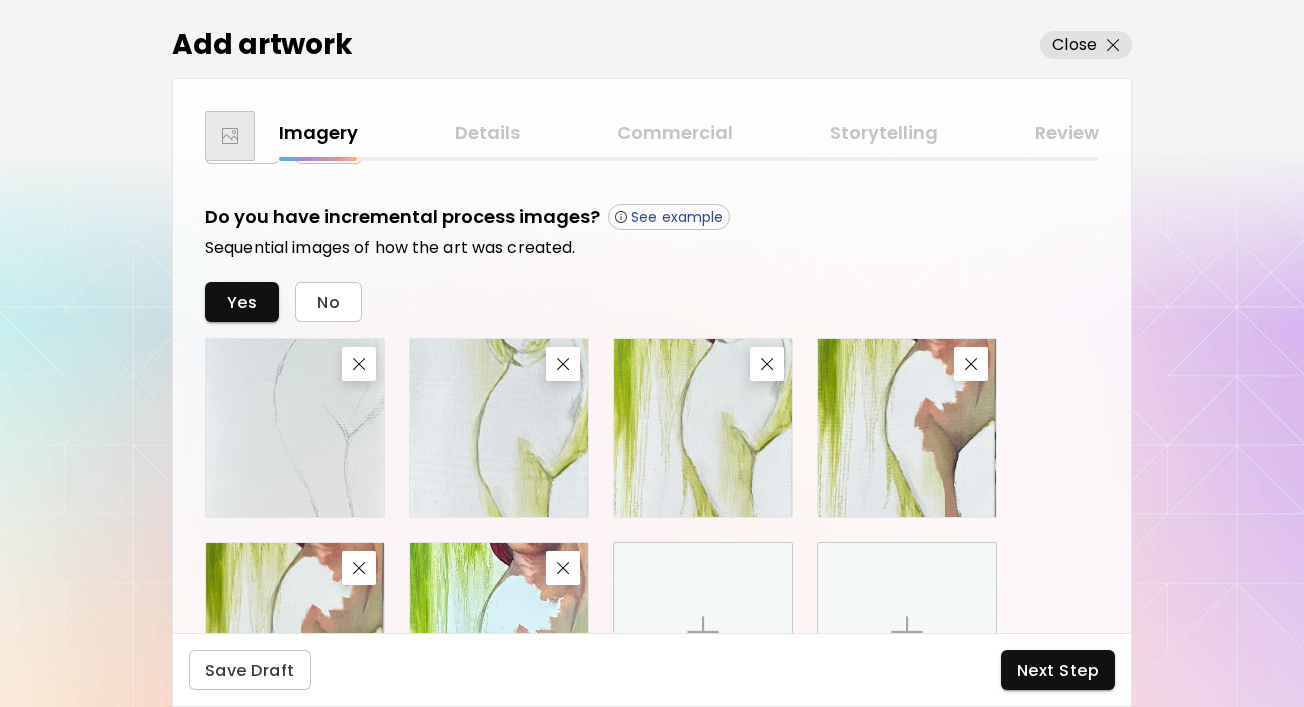 click at bounding box center [295, 428] 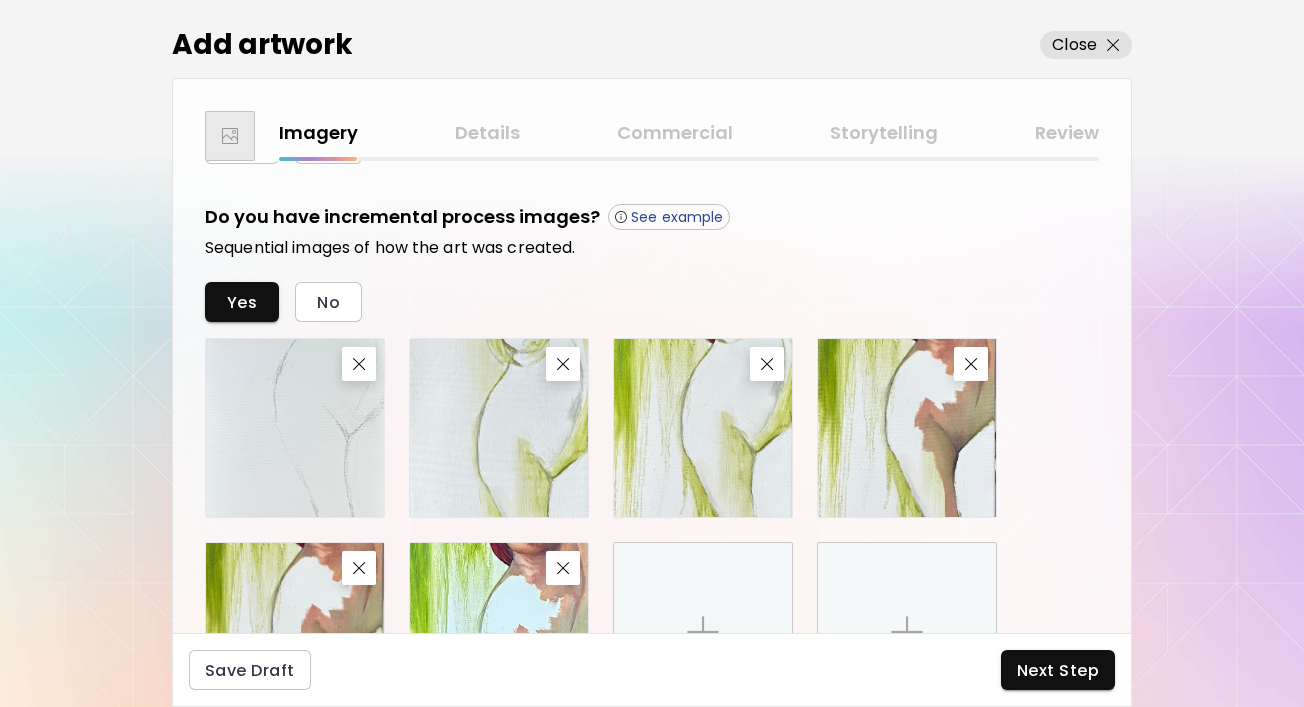 click at bounding box center [295, 428] 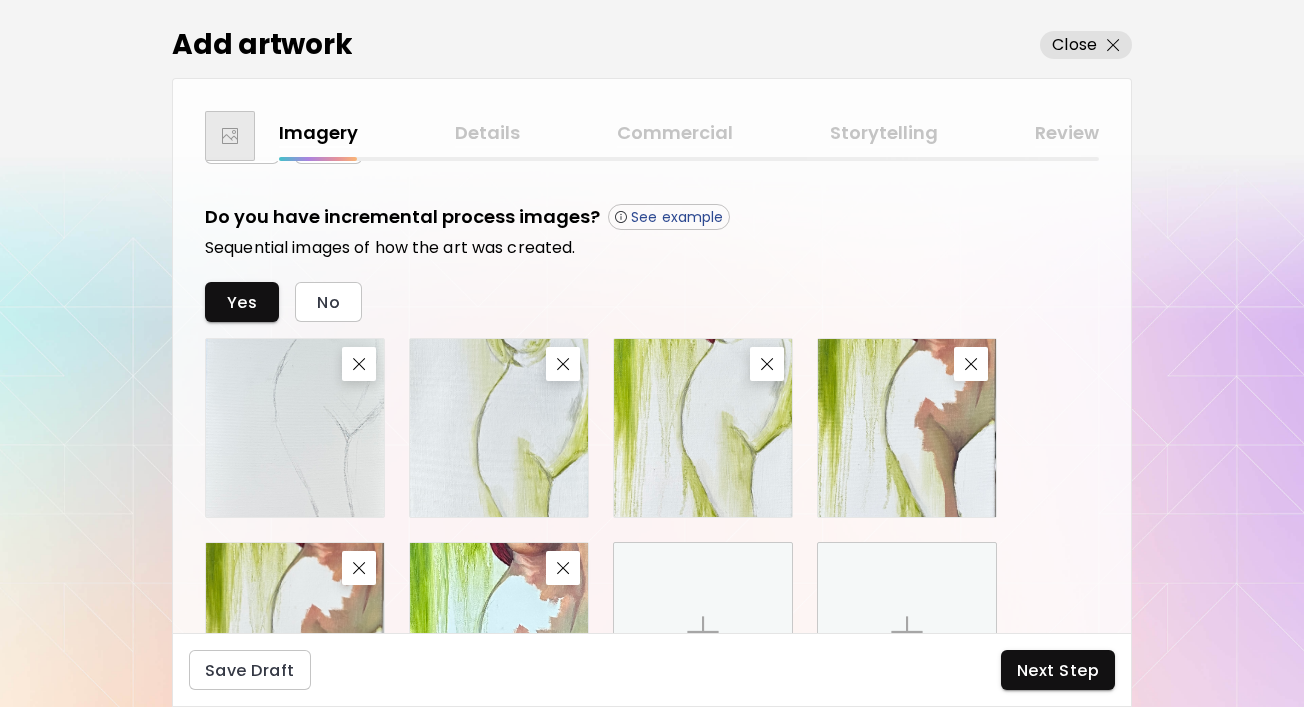 click at bounding box center [295, 428] 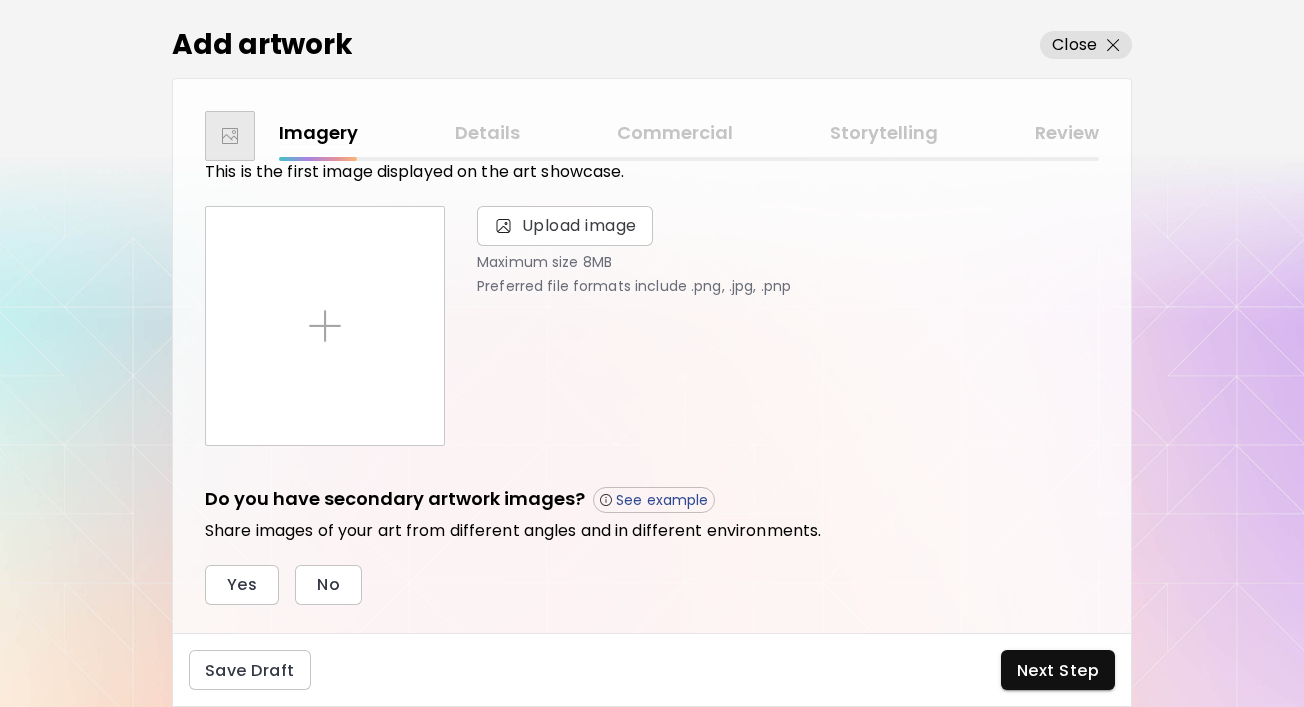 scroll, scrollTop: 0, scrollLeft: 0, axis: both 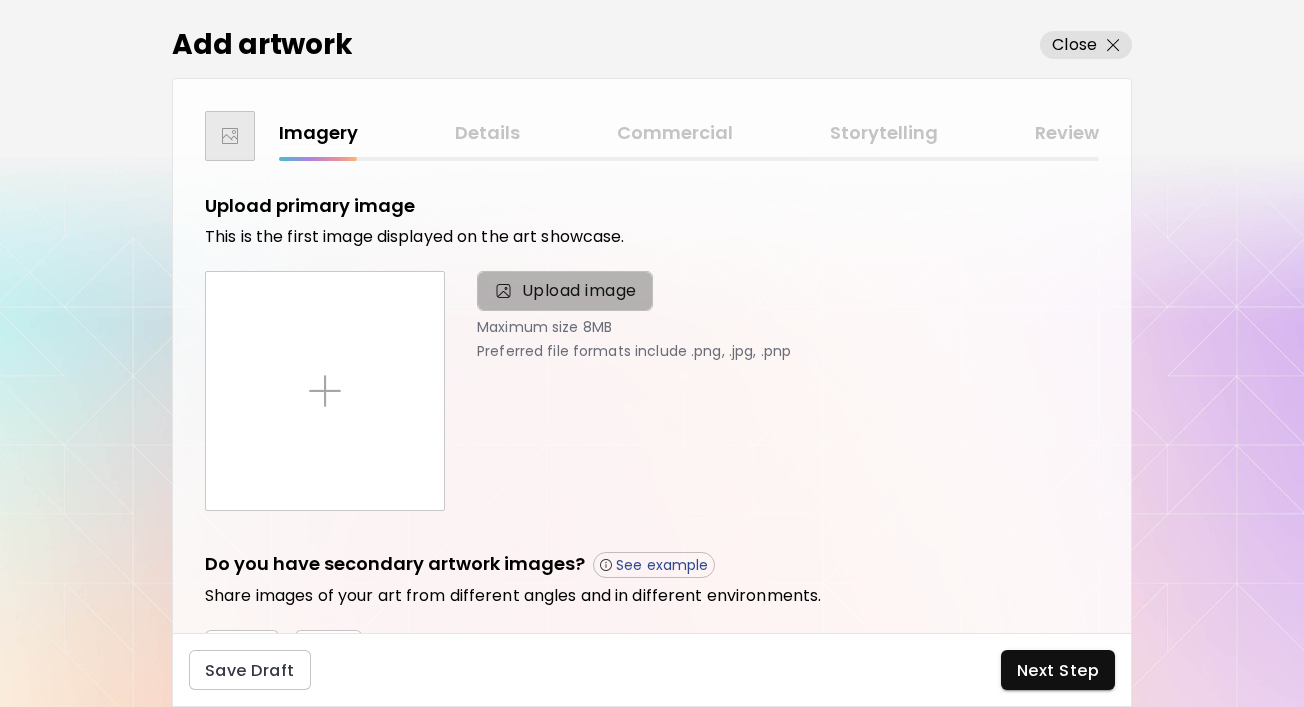 click on "Upload image" at bounding box center (579, 291) 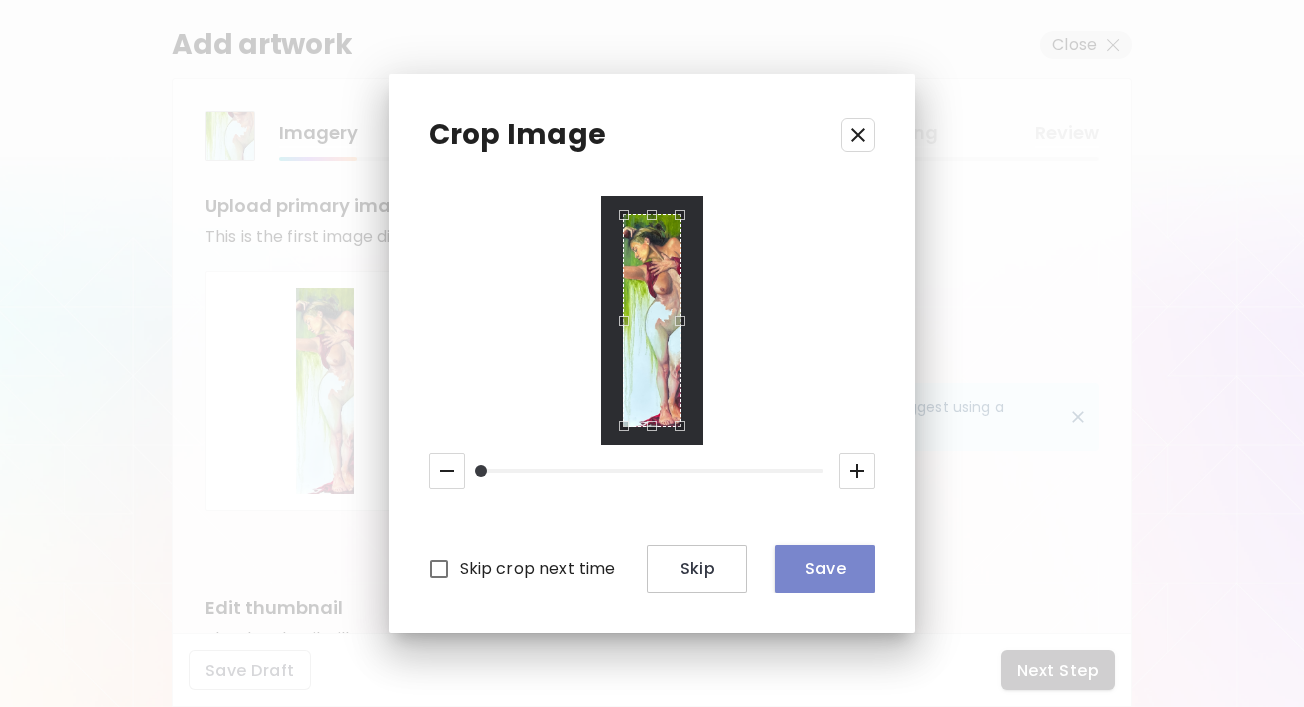 click on "Save" at bounding box center (825, 568) 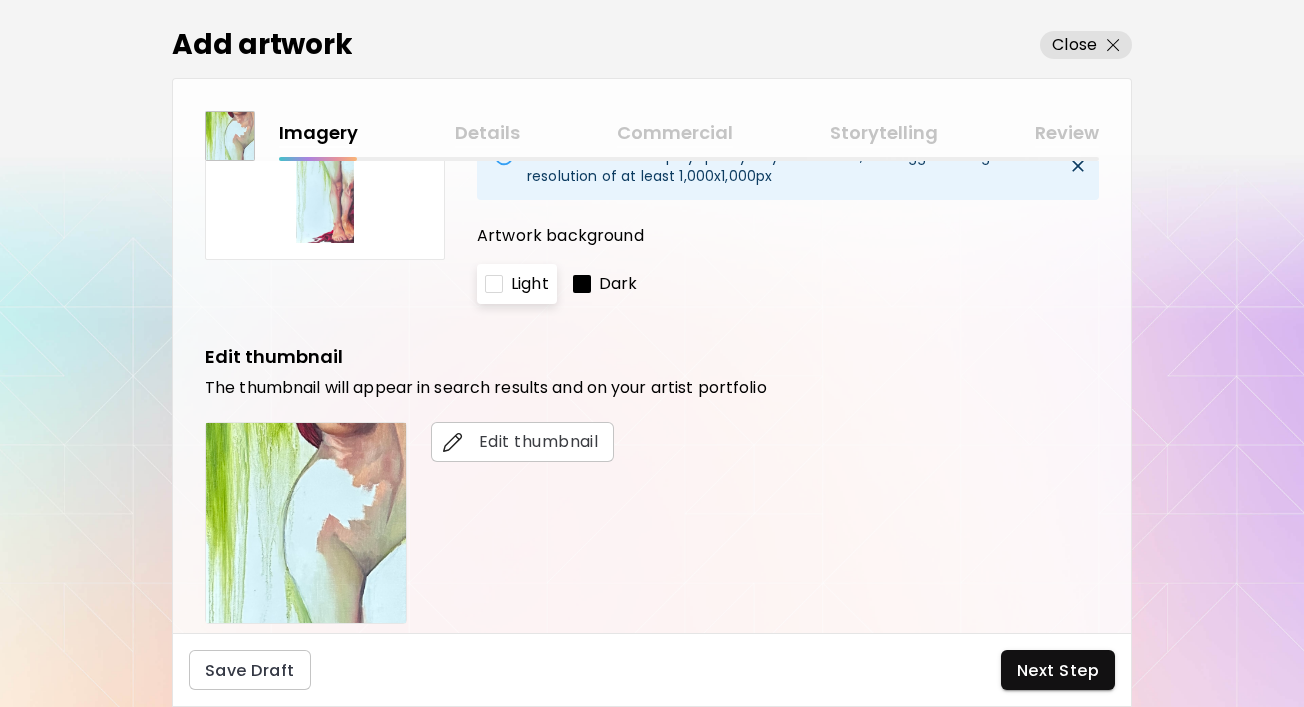 scroll, scrollTop: 253, scrollLeft: 0, axis: vertical 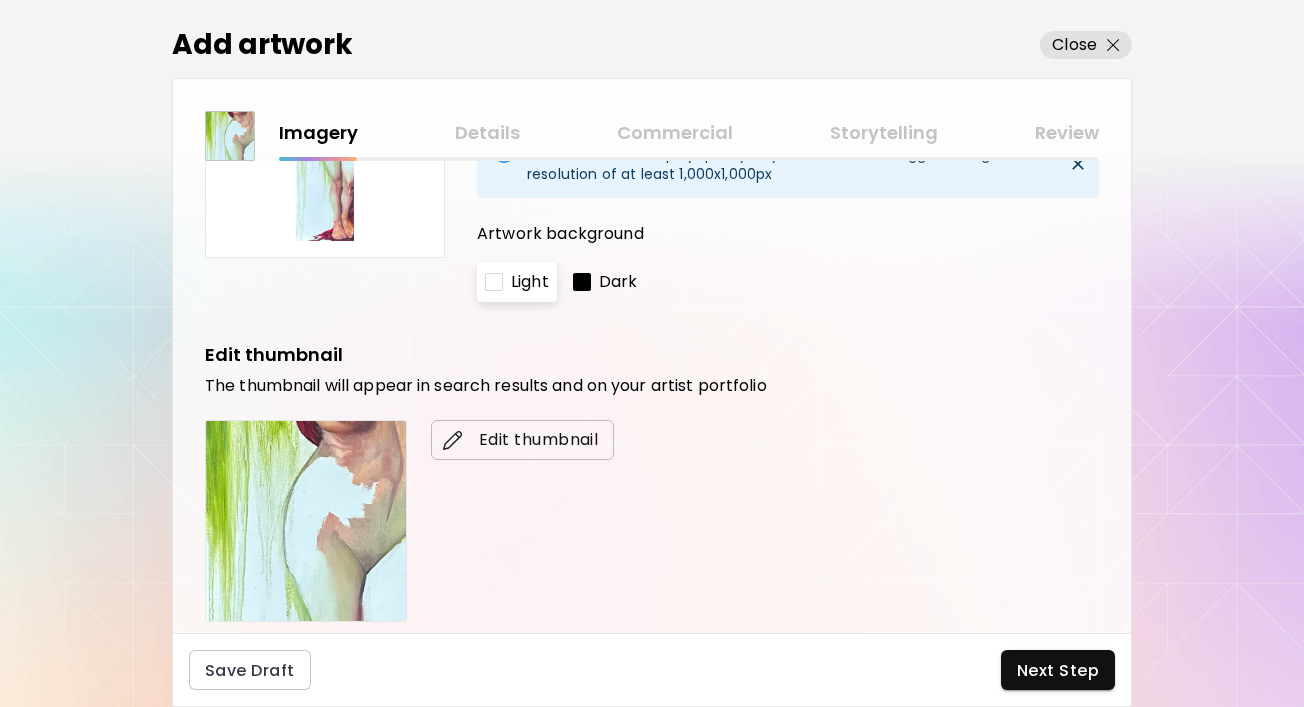 click on "Edit thumbnail" at bounding box center (522, 440) 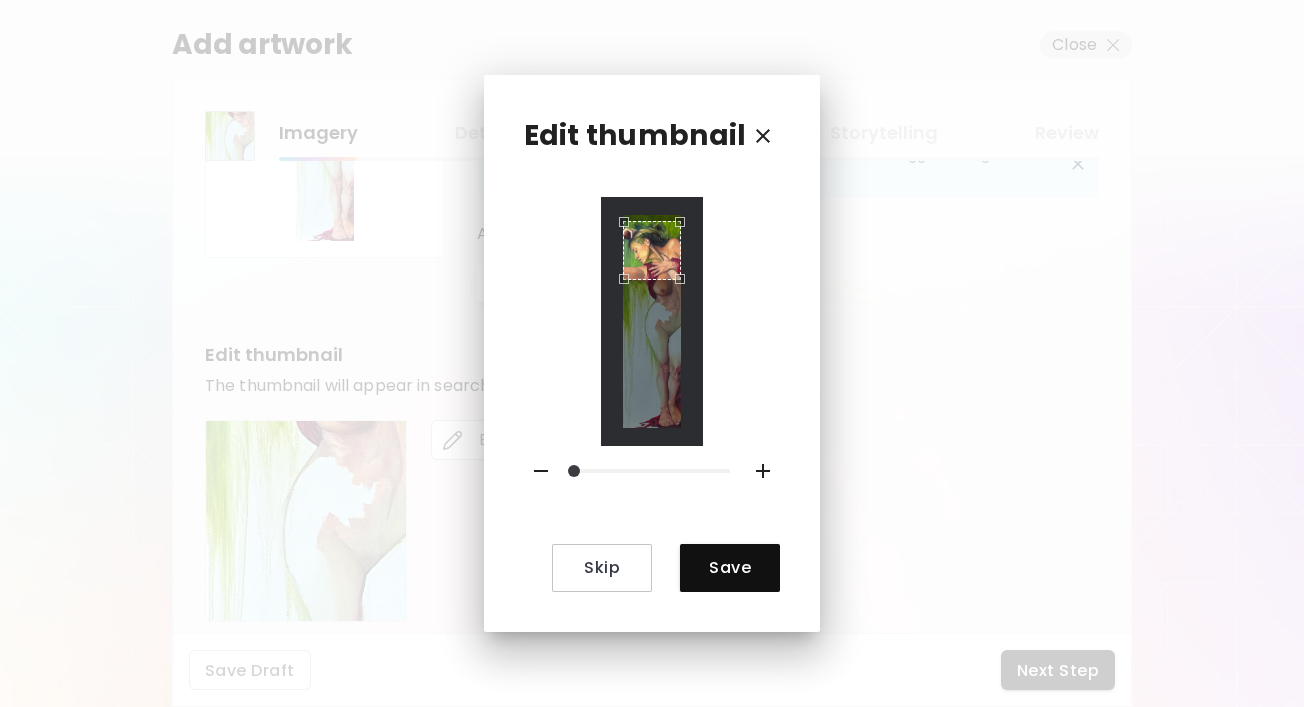 click at bounding box center [652, 250] 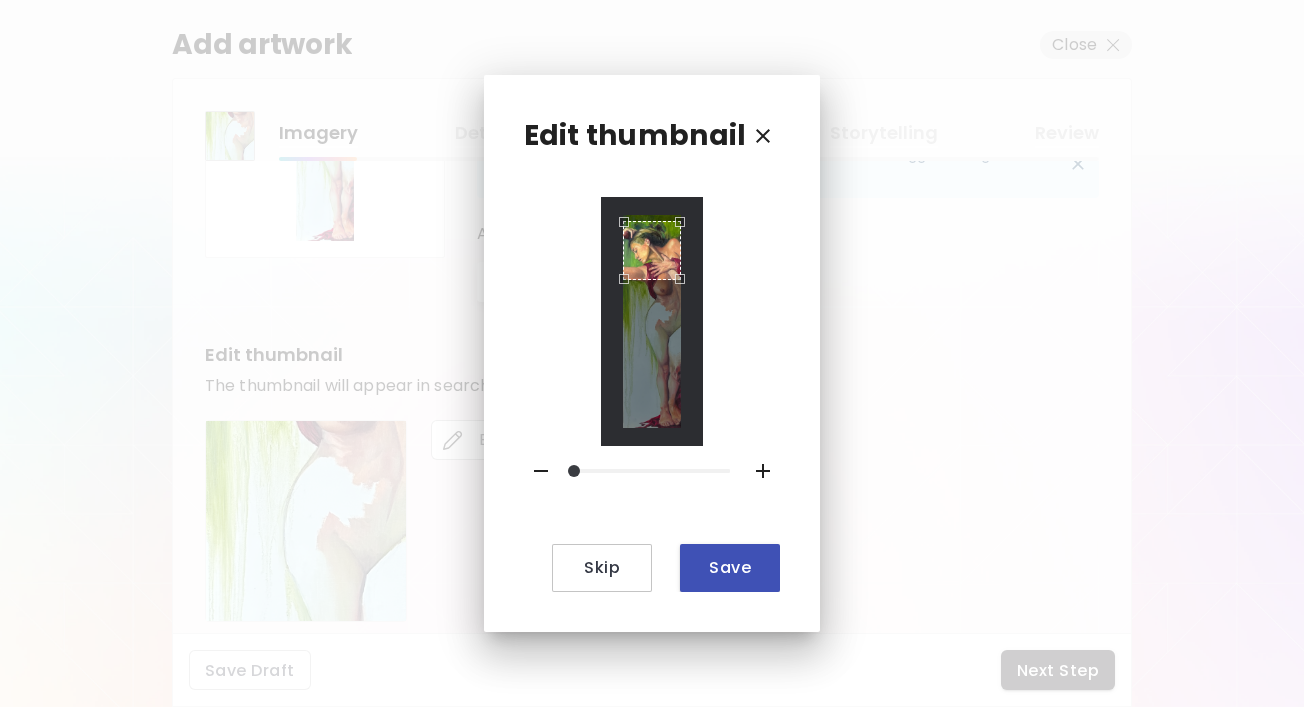 click on "Save" at bounding box center [730, 567] 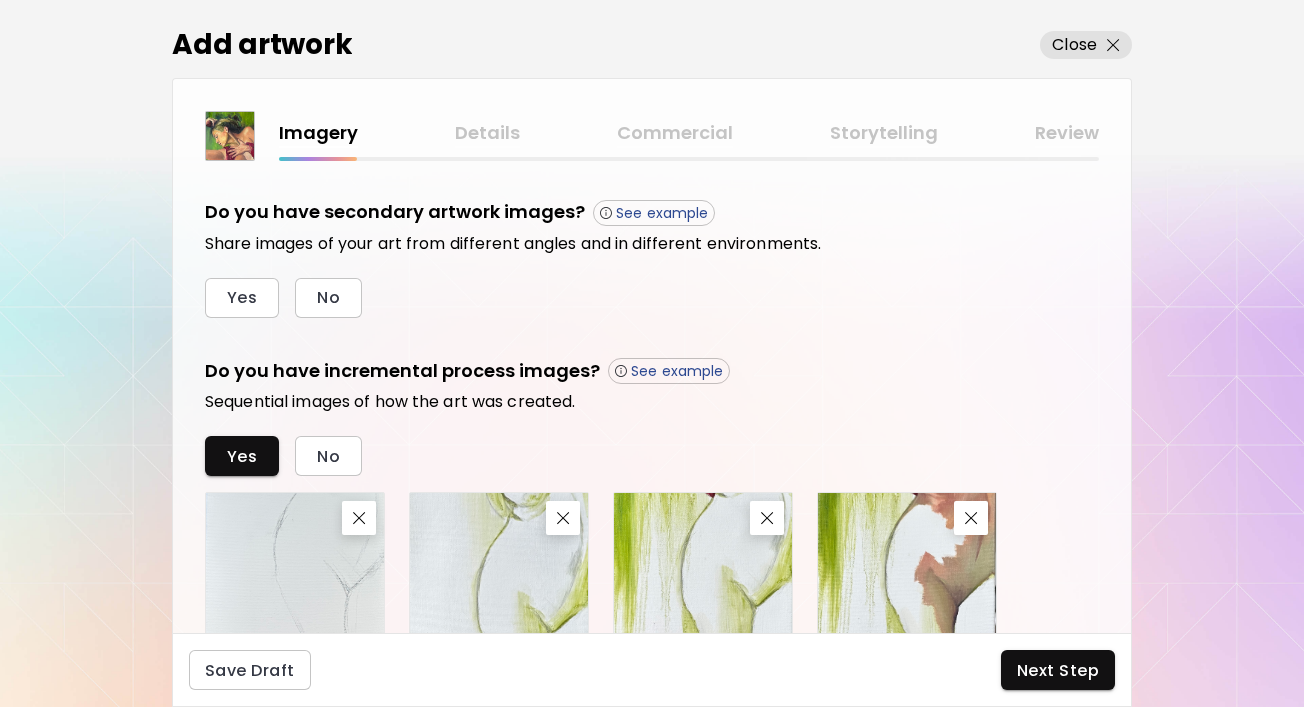 scroll, scrollTop: 897, scrollLeft: 0, axis: vertical 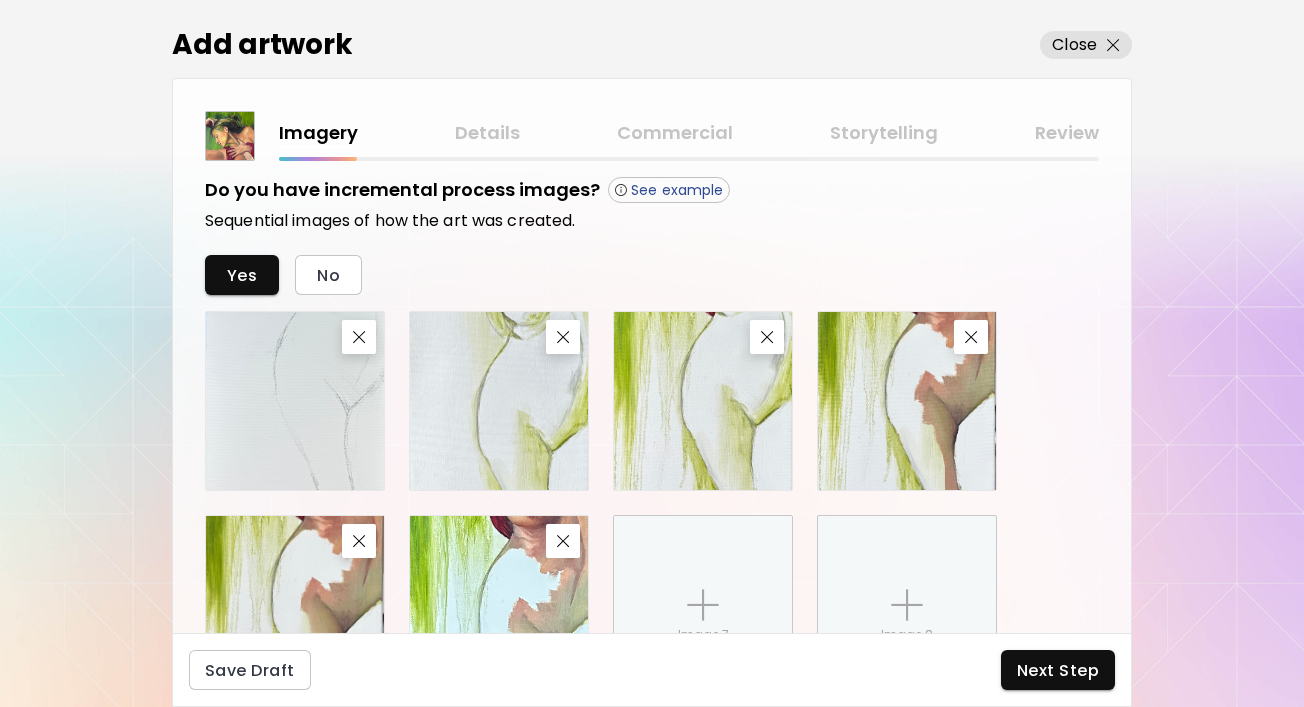 click at bounding box center [295, 401] 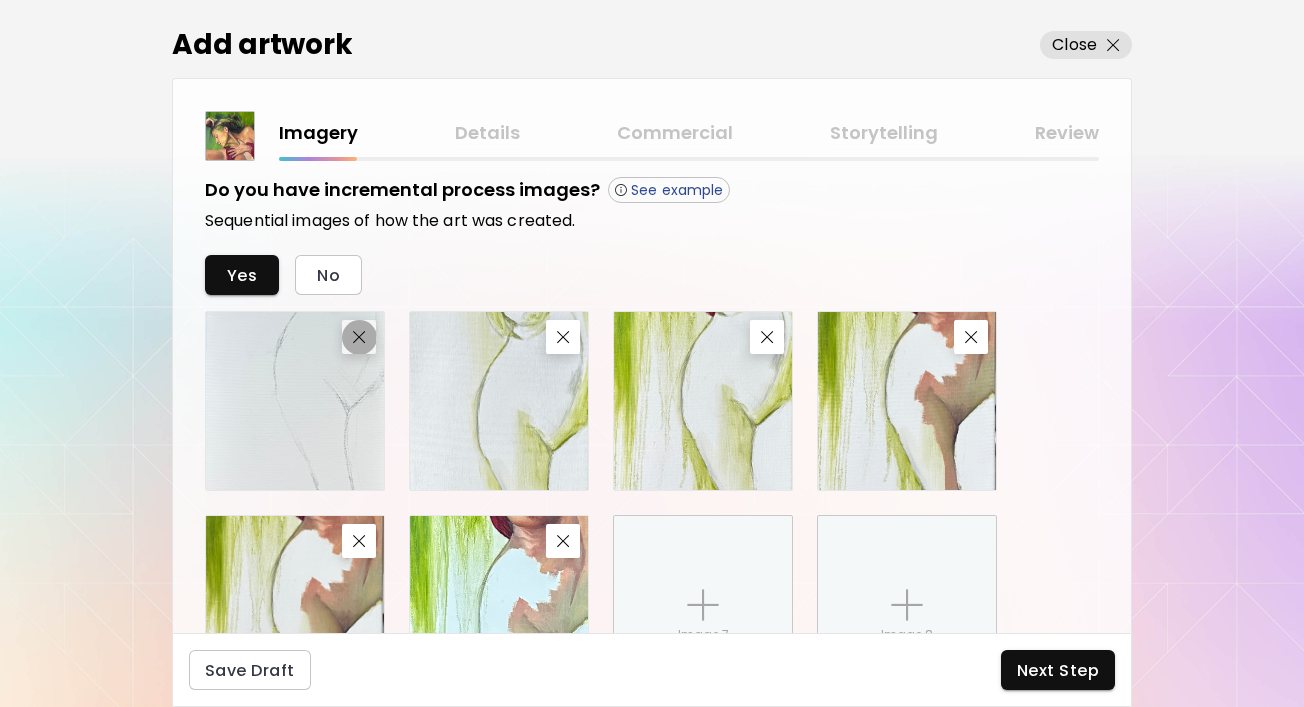 click at bounding box center [359, 337] 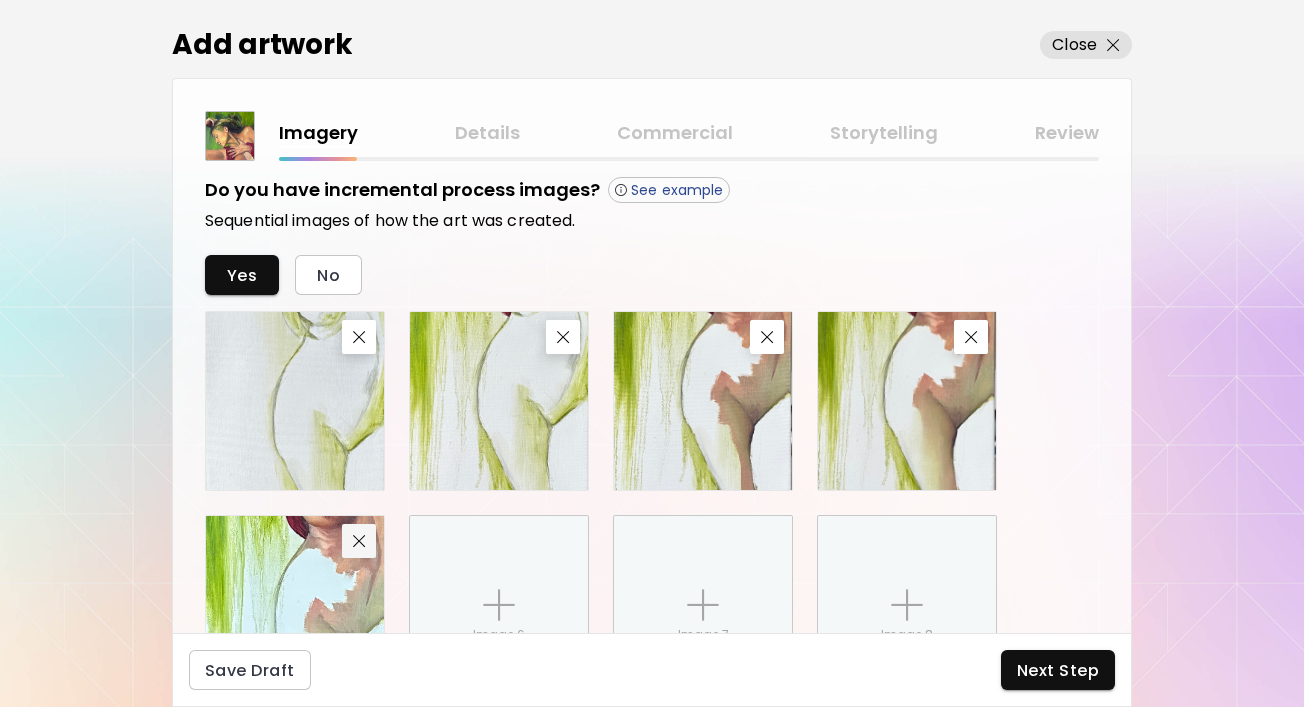click at bounding box center (359, 541) 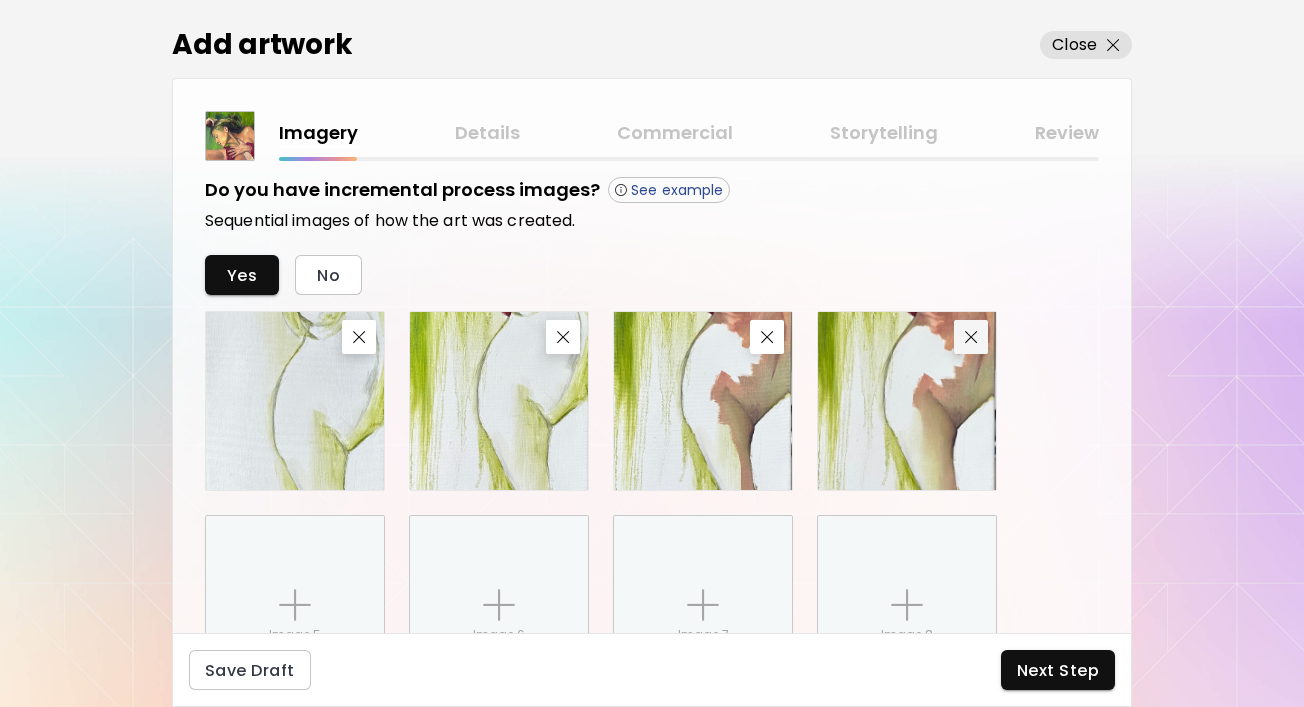 click at bounding box center (971, 337) 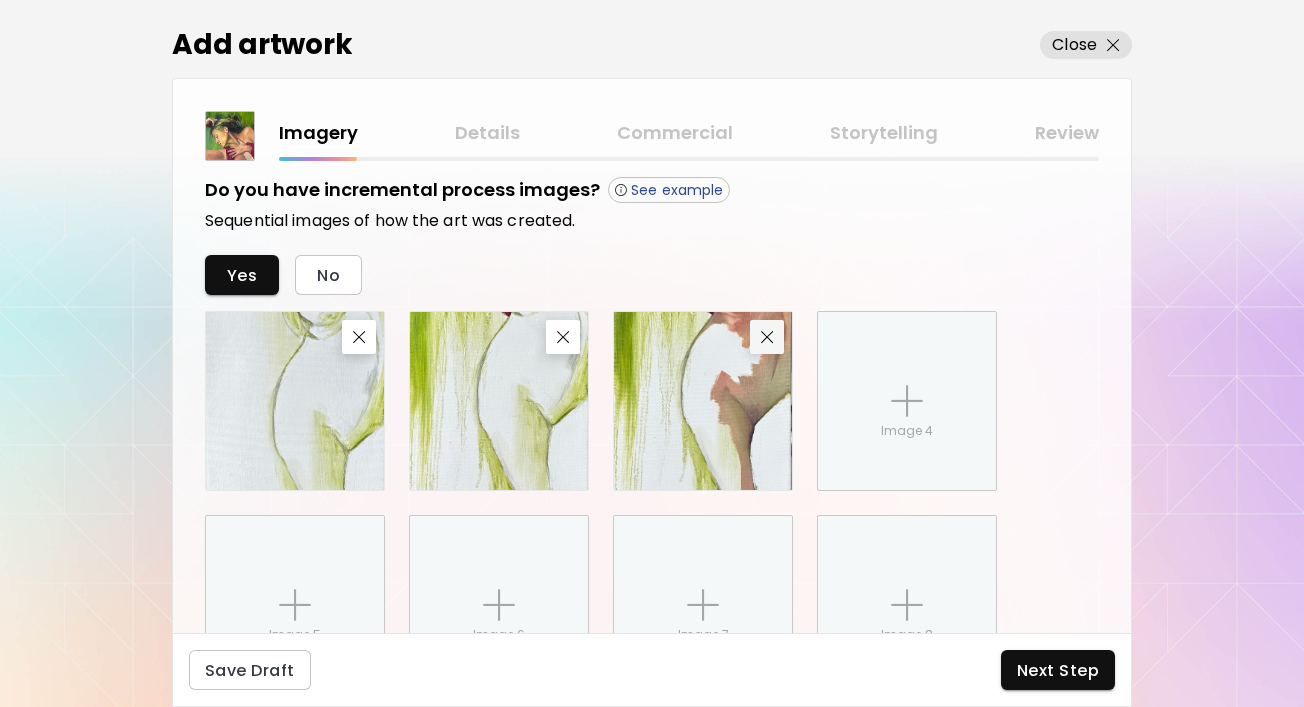 click at bounding box center (767, 337) 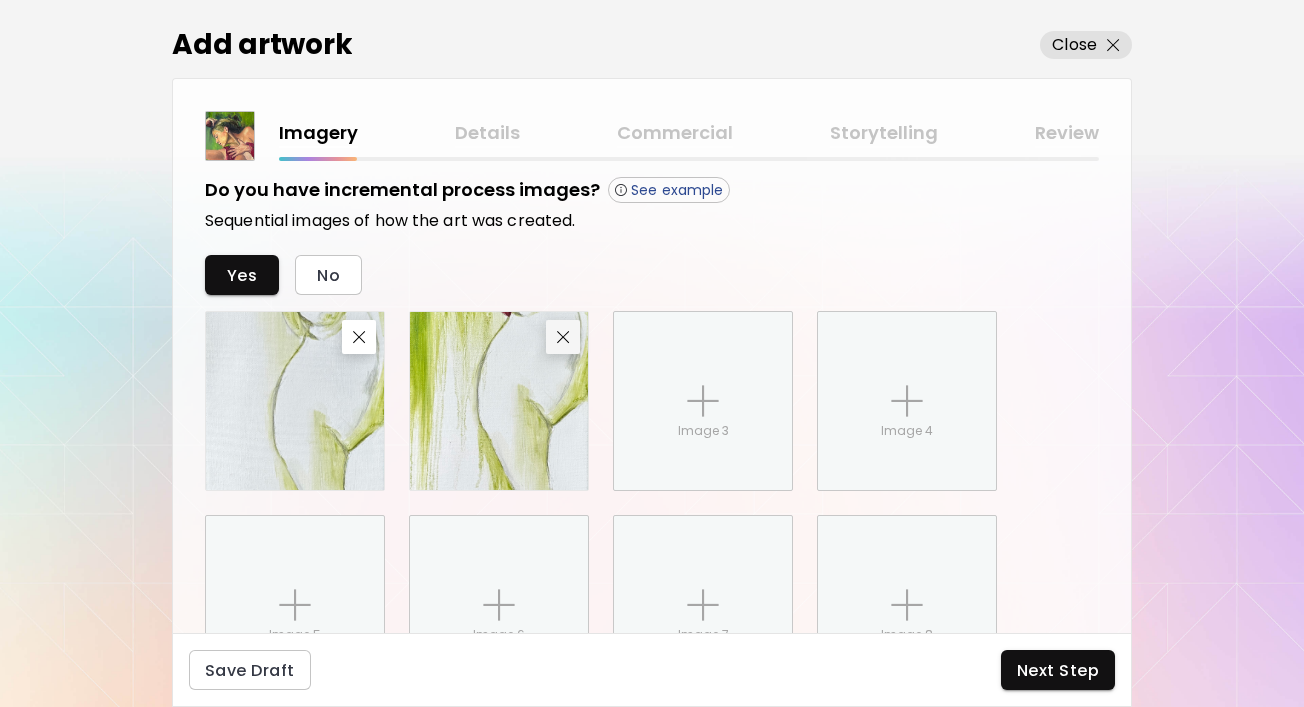 click at bounding box center [563, 337] 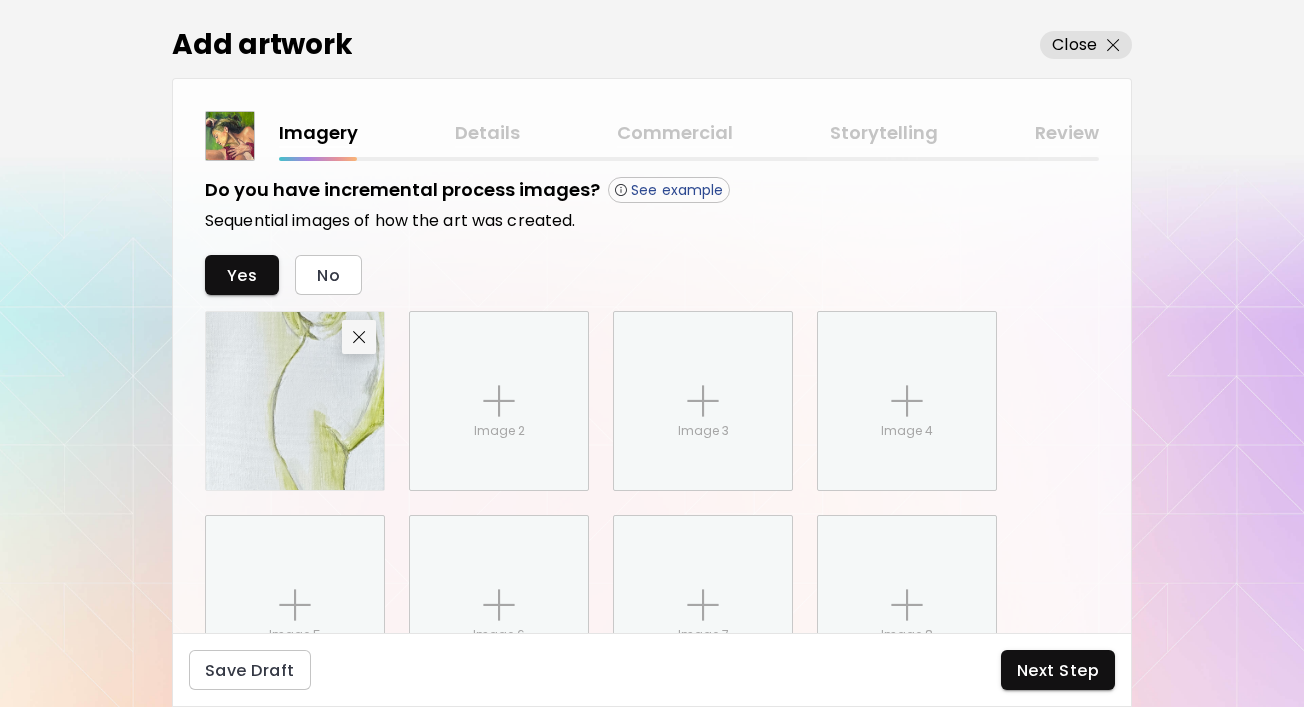 click at bounding box center [359, 337] 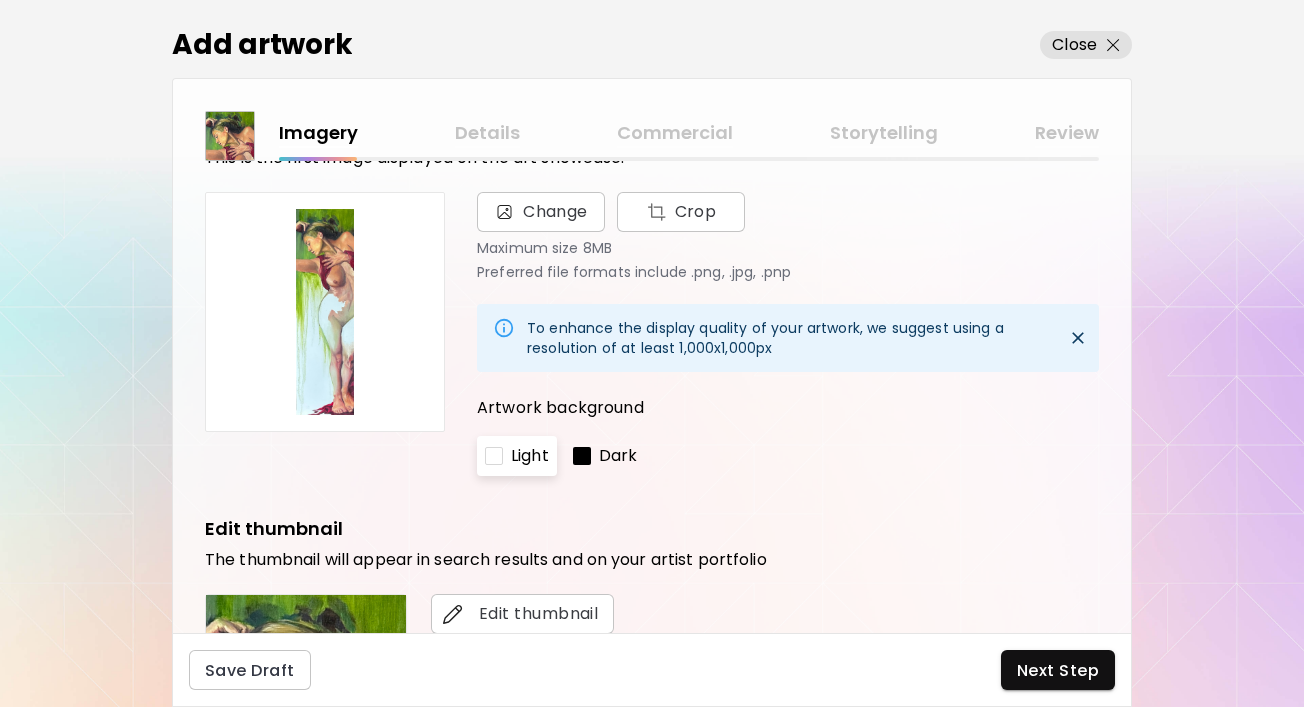 scroll, scrollTop: 0, scrollLeft: 0, axis: both 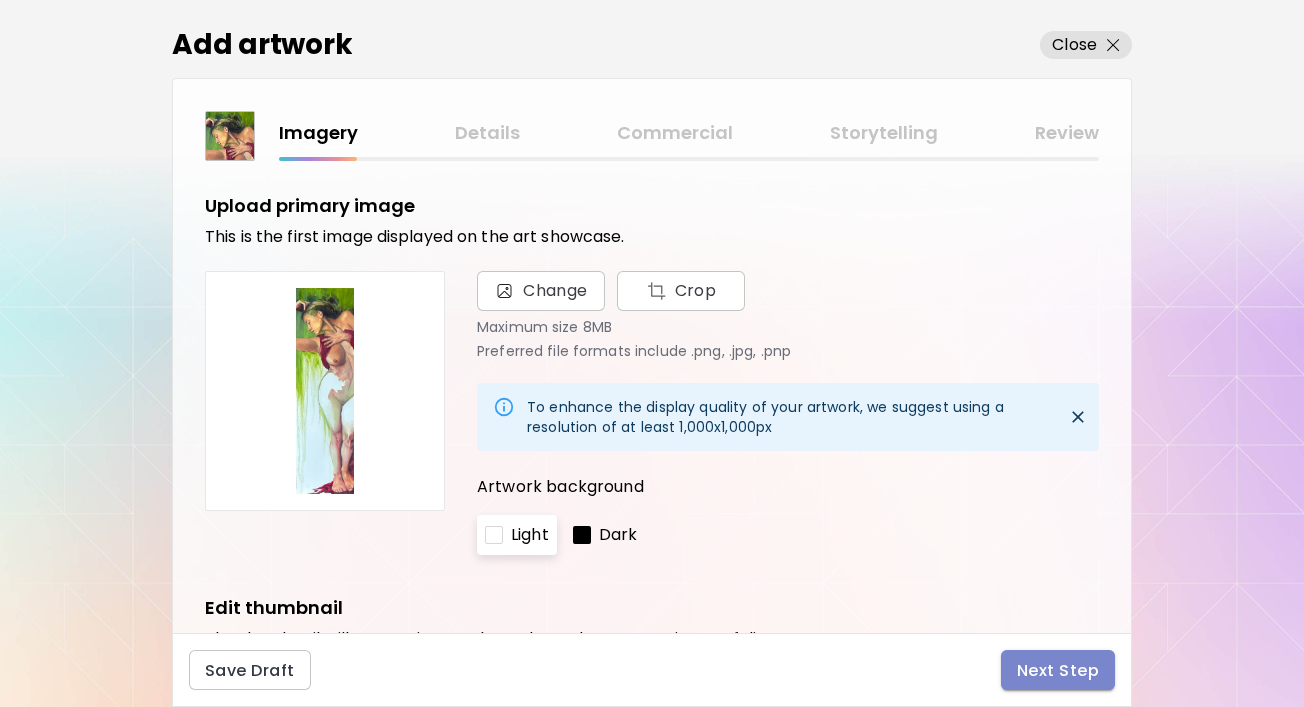 click on "Next Step" at bounding box center [1058, 670] 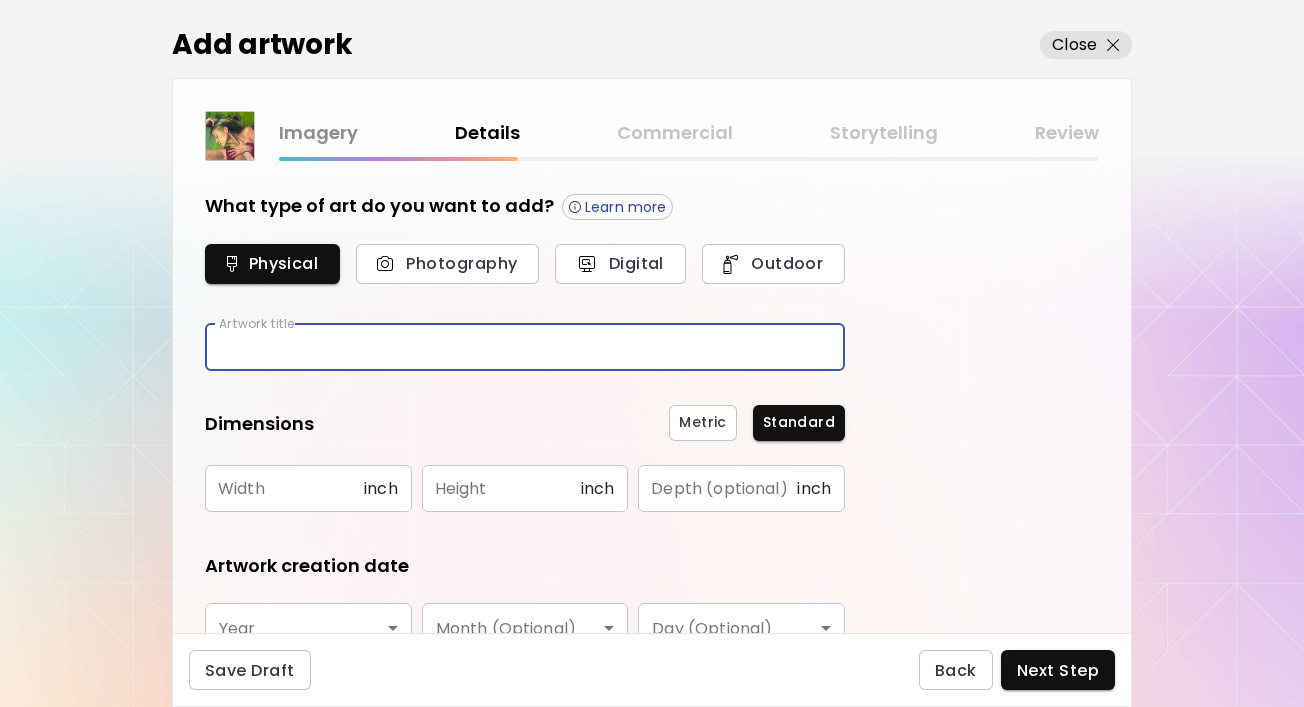 click at bounding box center [525, 347] 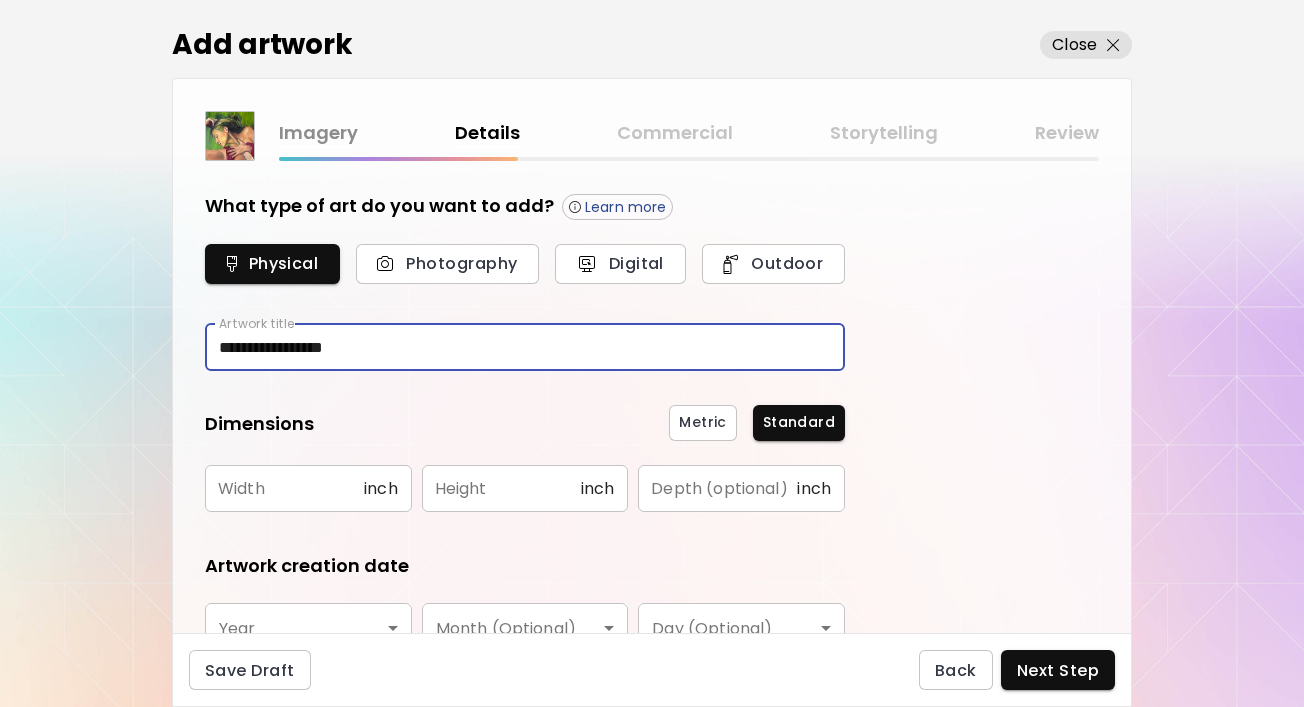 type on "**********" 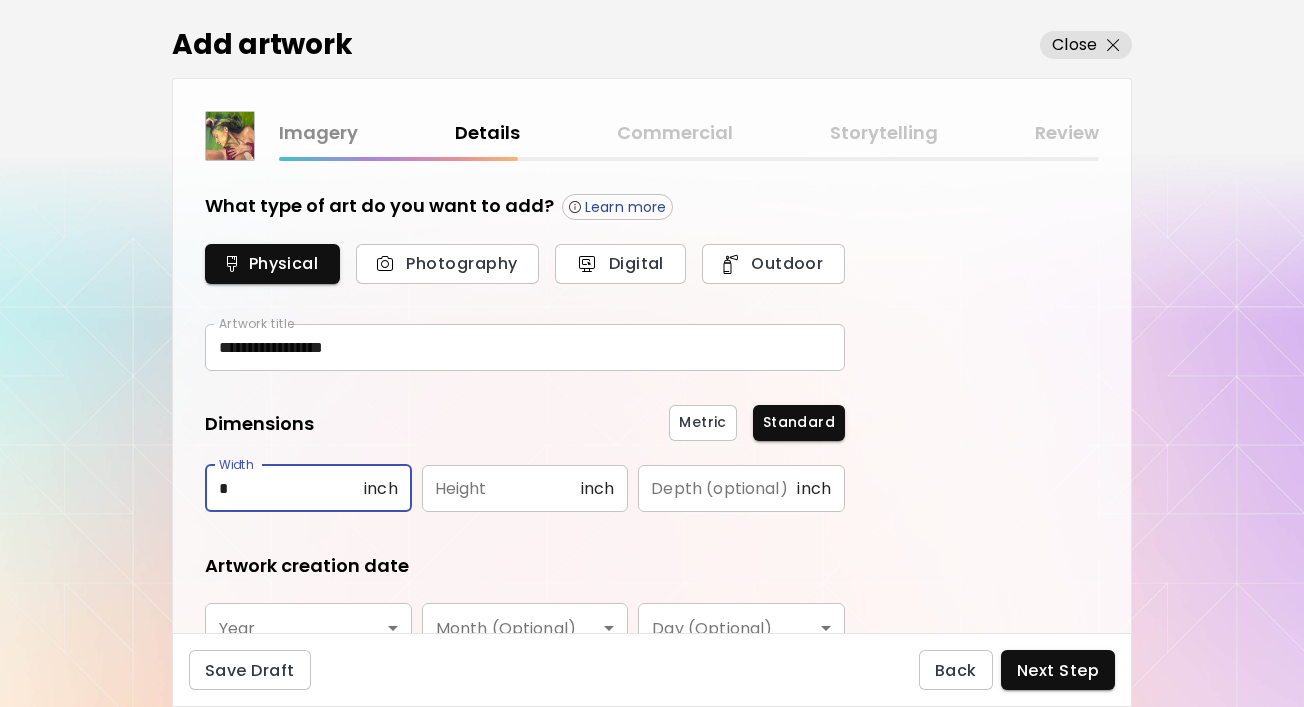 type on "*" 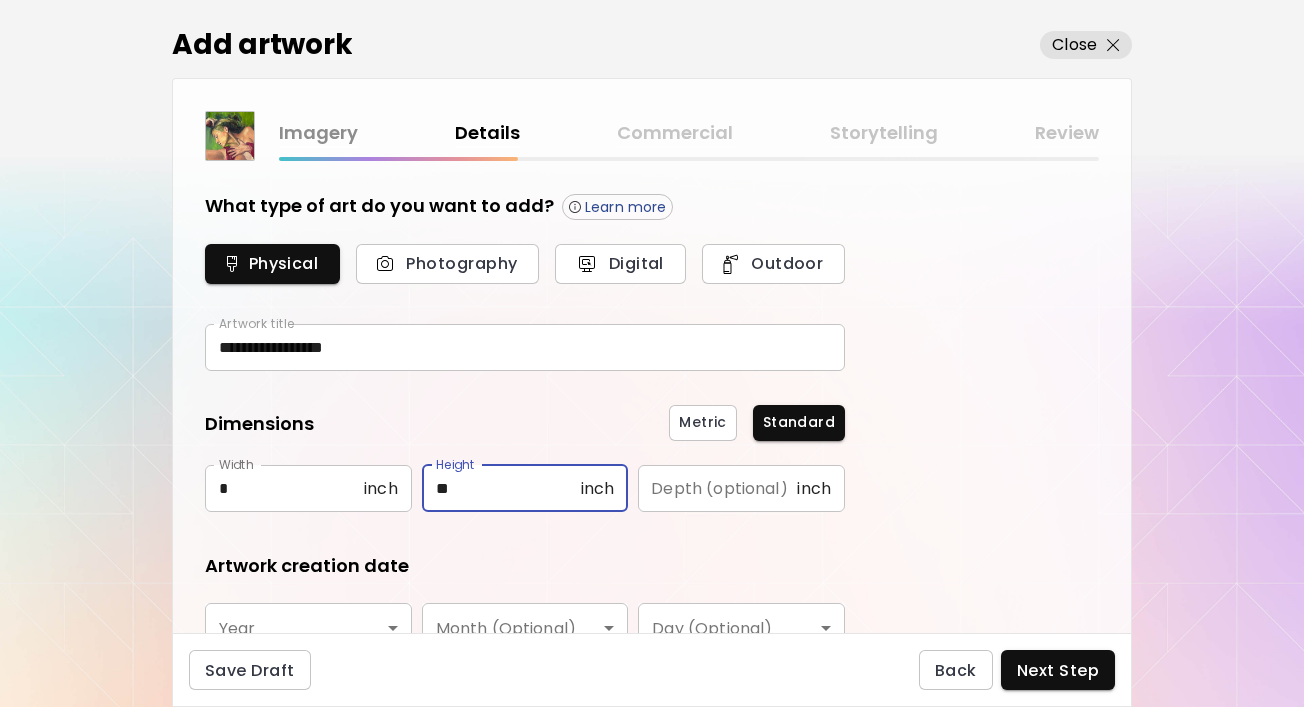 type on "**" 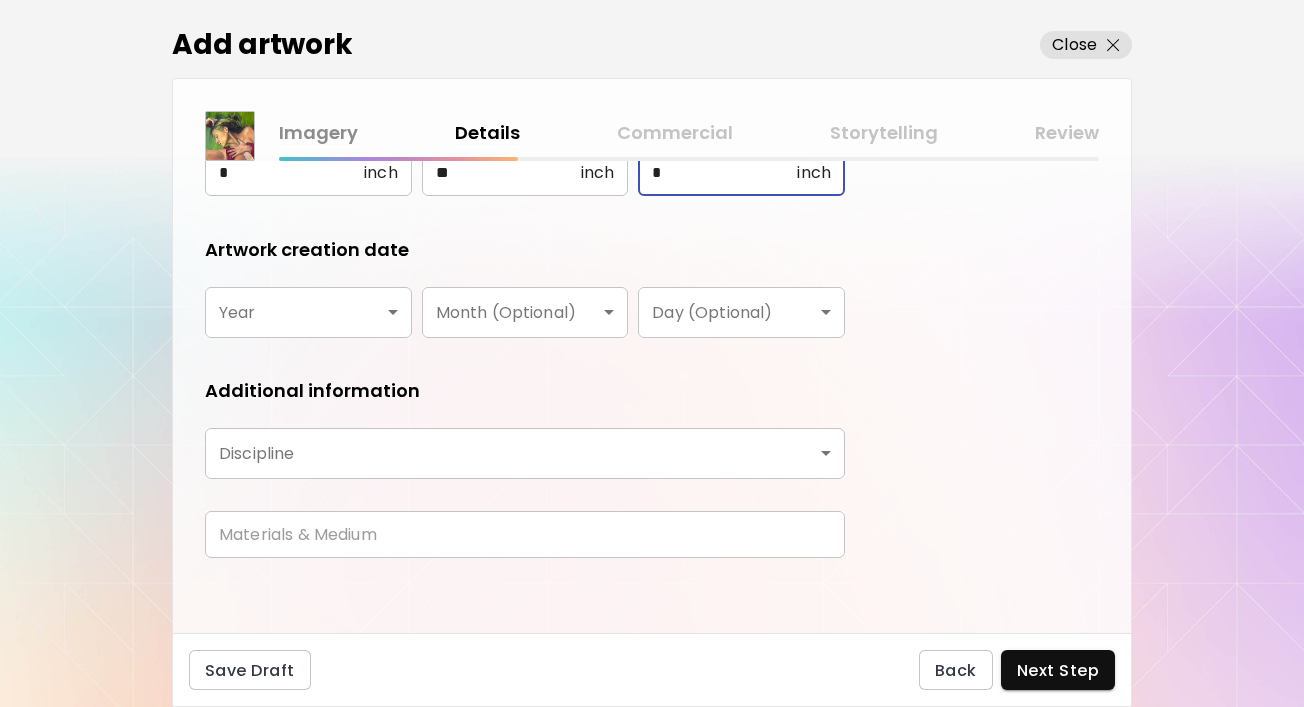 scroll, scrollTop: 321, scrollLeft: 0, axis: vertical 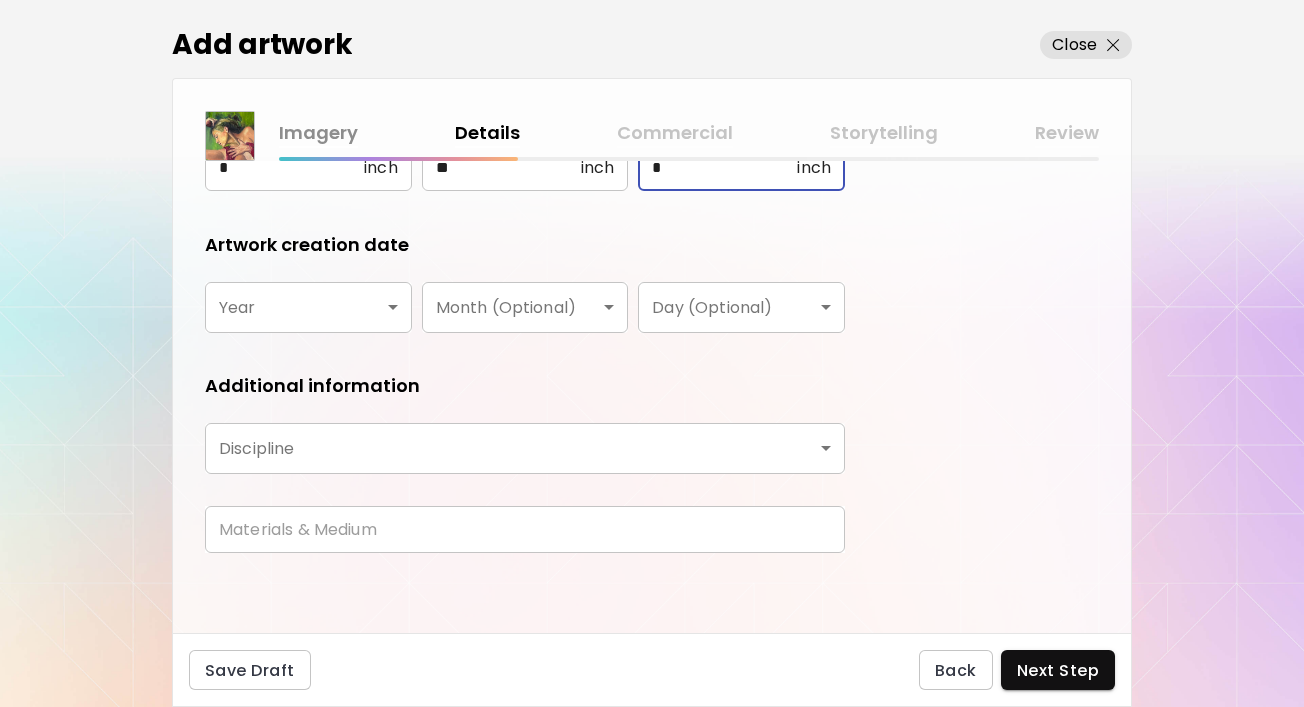 type on "*" 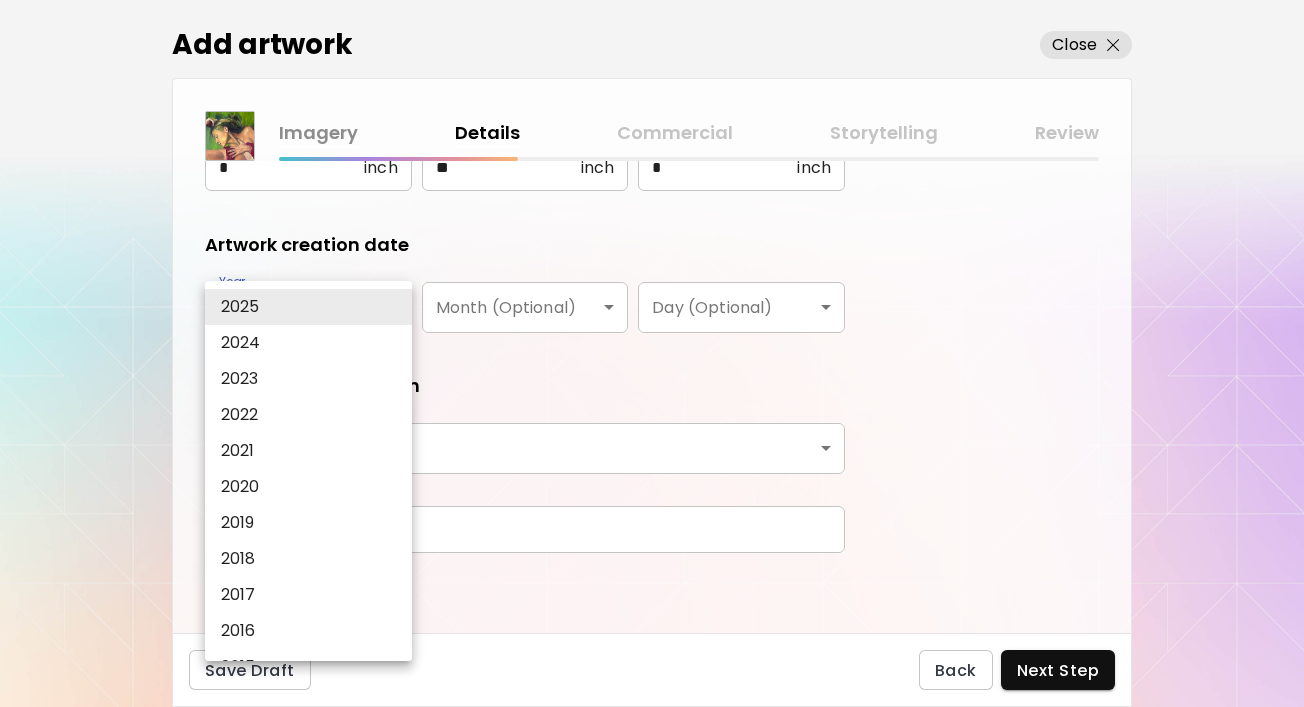 click on "**********" at bounding box center [652, 353] 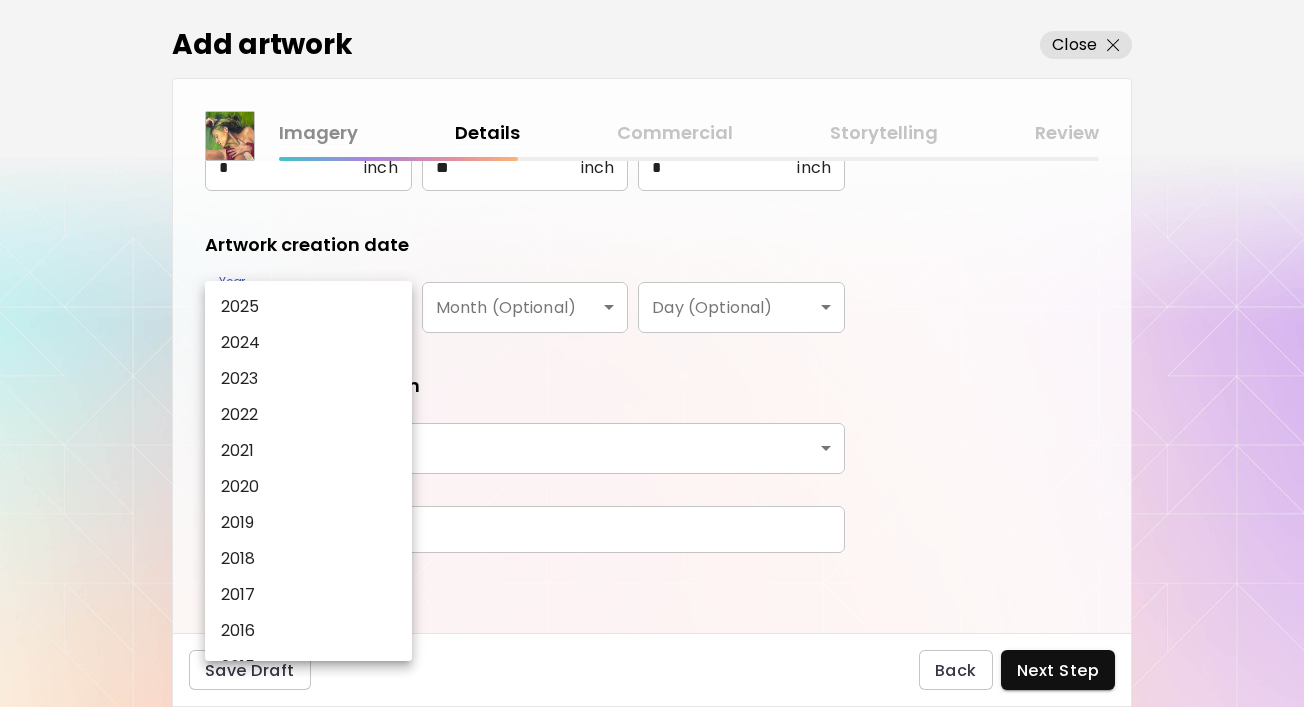 click on "2025" at bounding box center [314, 307] 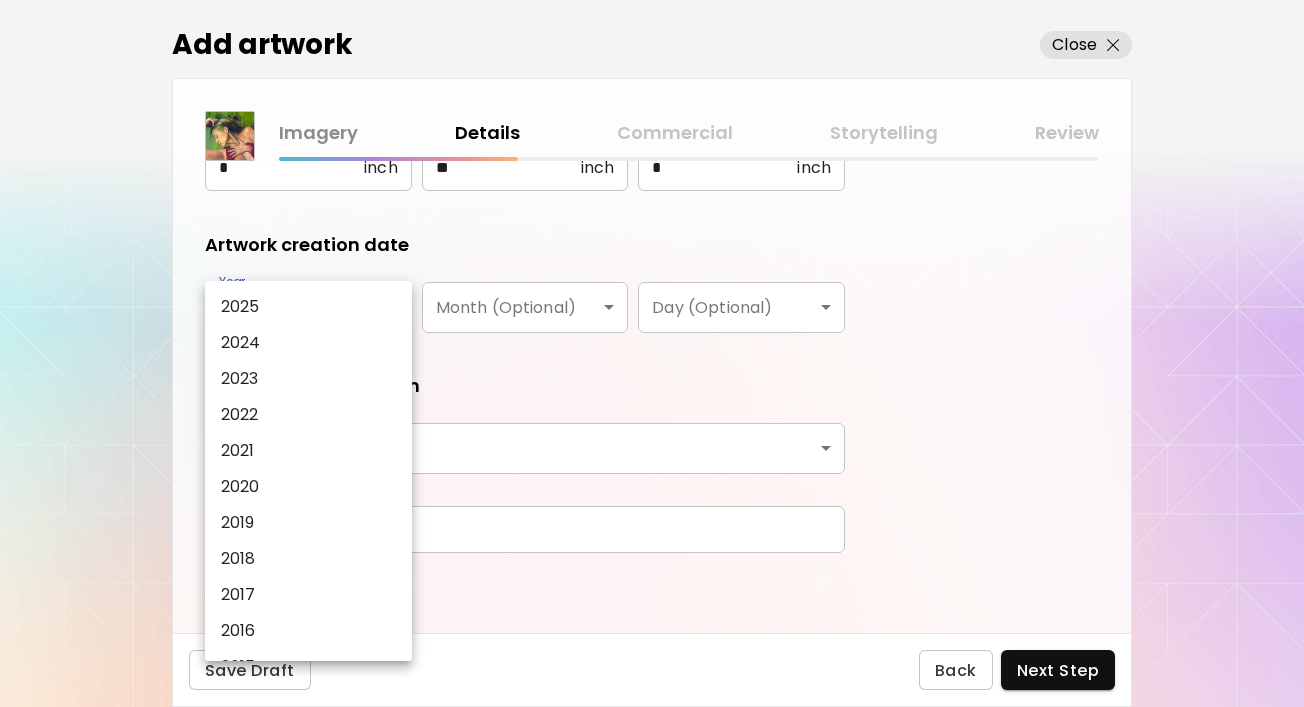 type on "****" 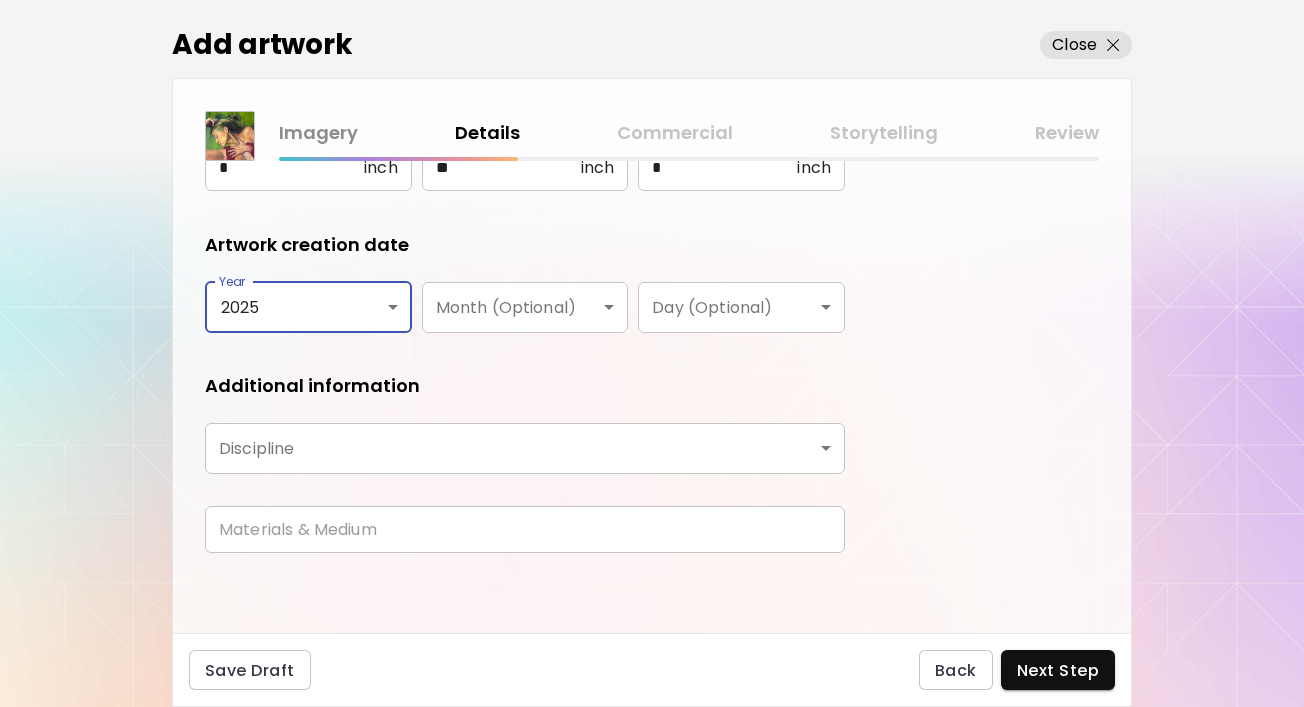 click on "**********" at bounding box center (652, 353) 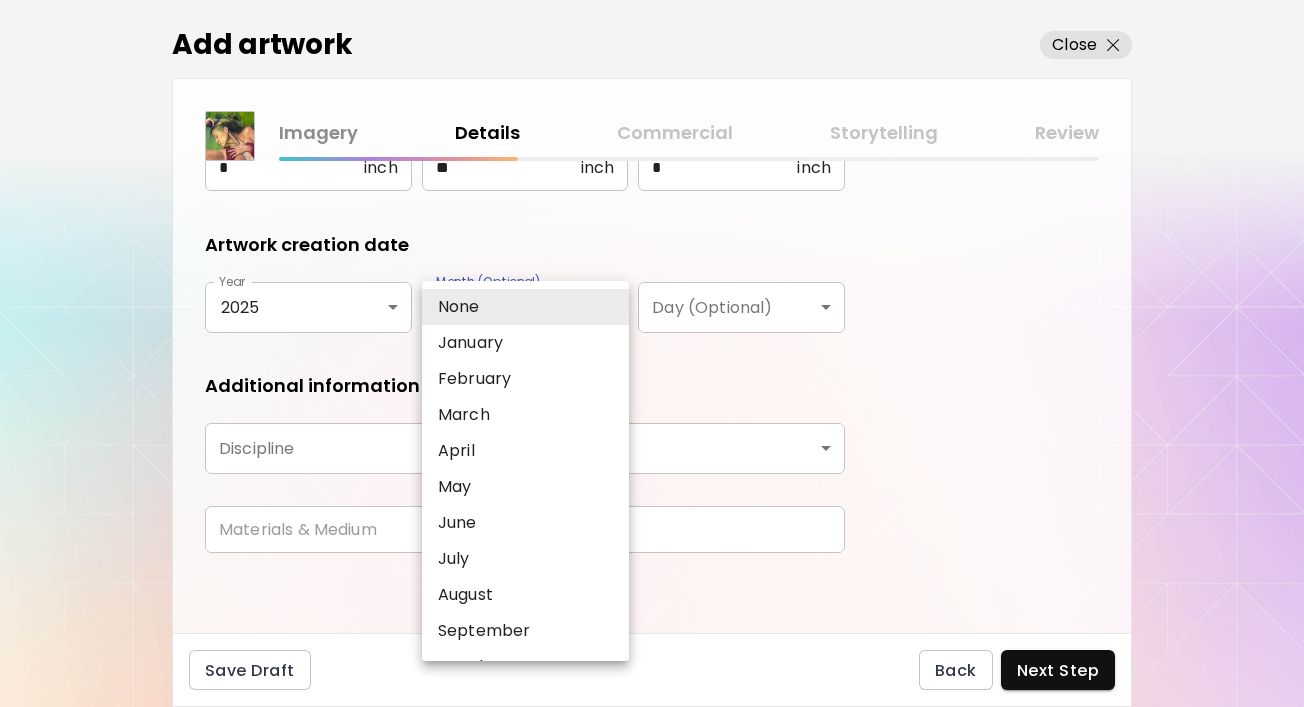 click on "August" at bounding box center [465, 595] 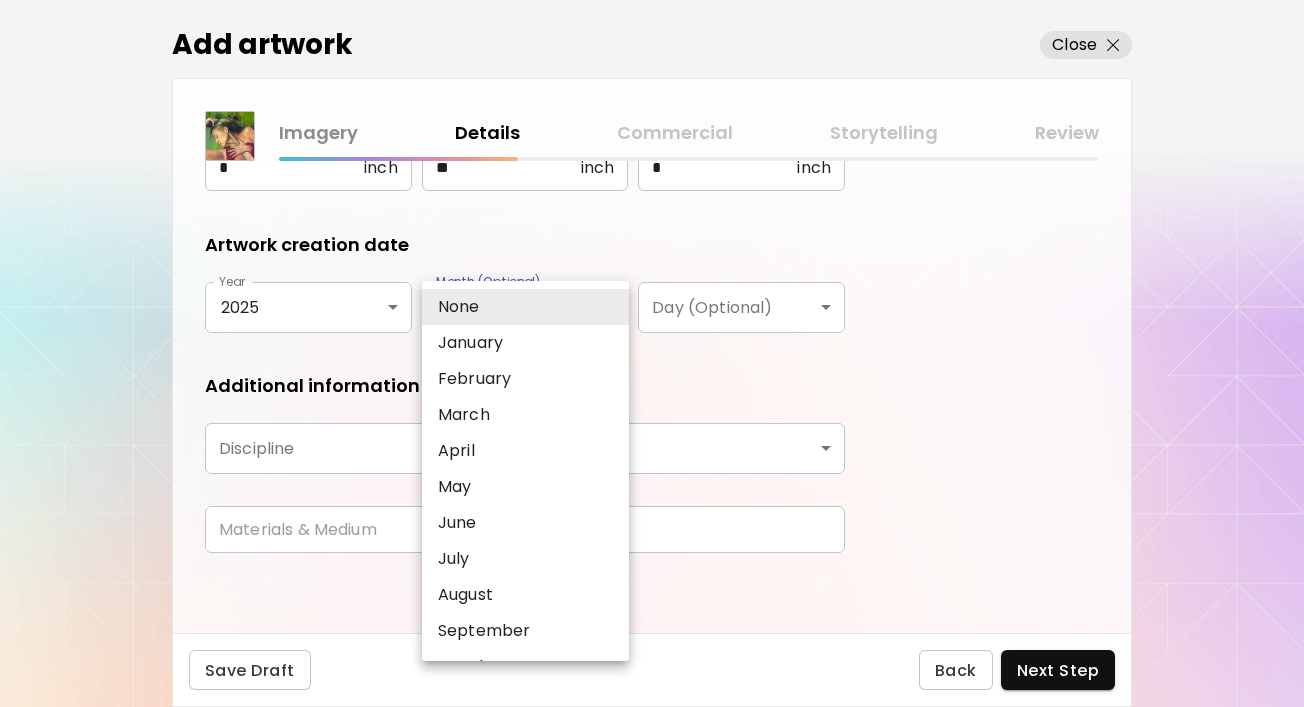 type on "******" 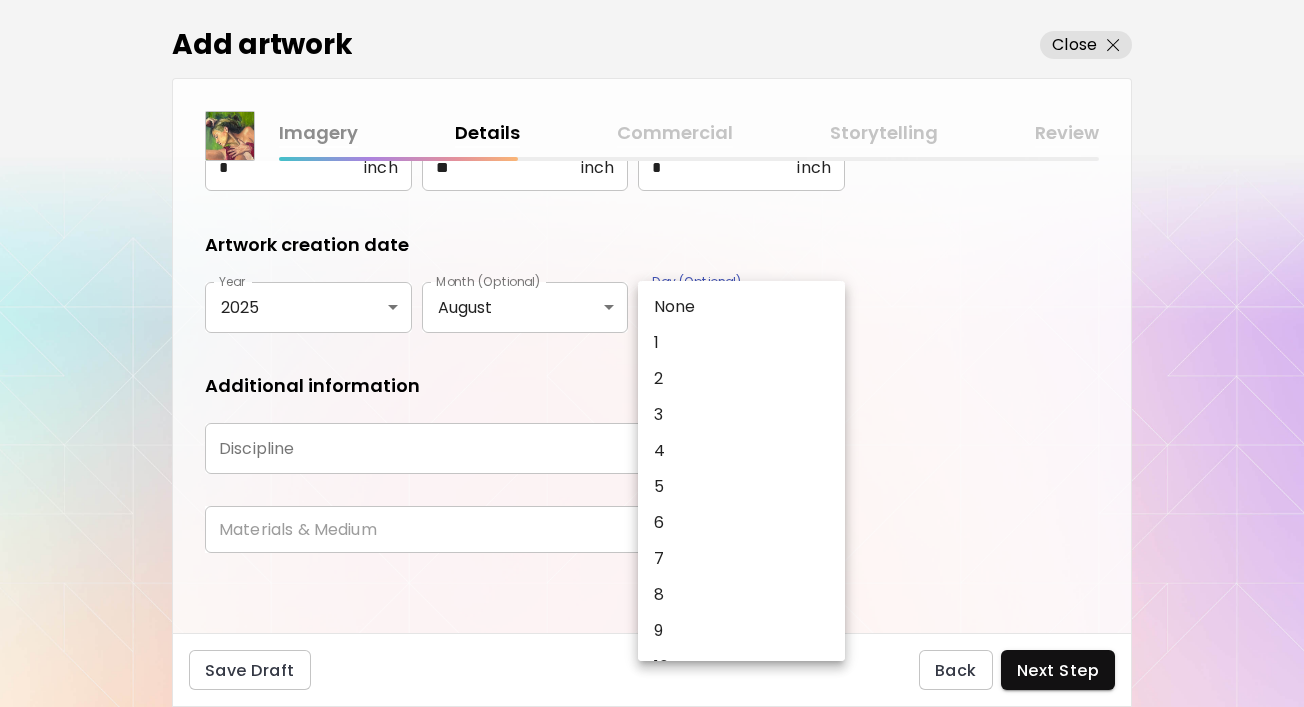 click on "**********" at bounding box center (652, 353) 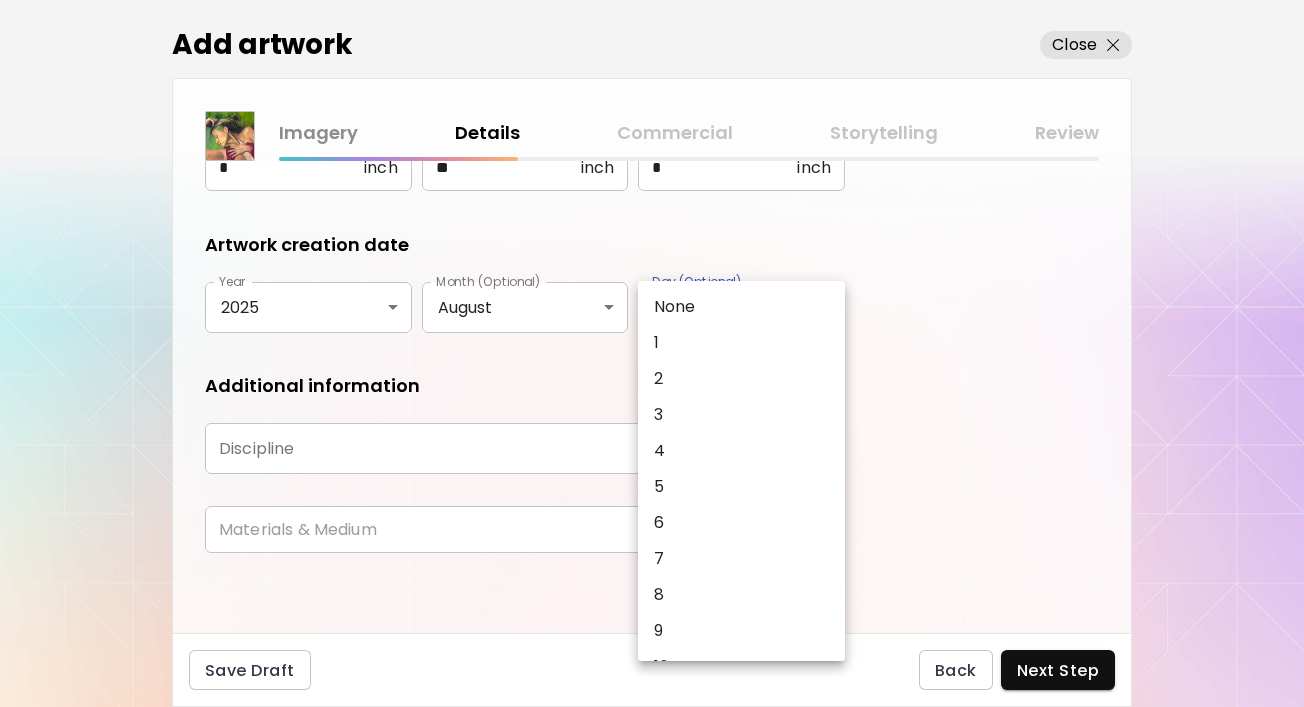 type on "*" 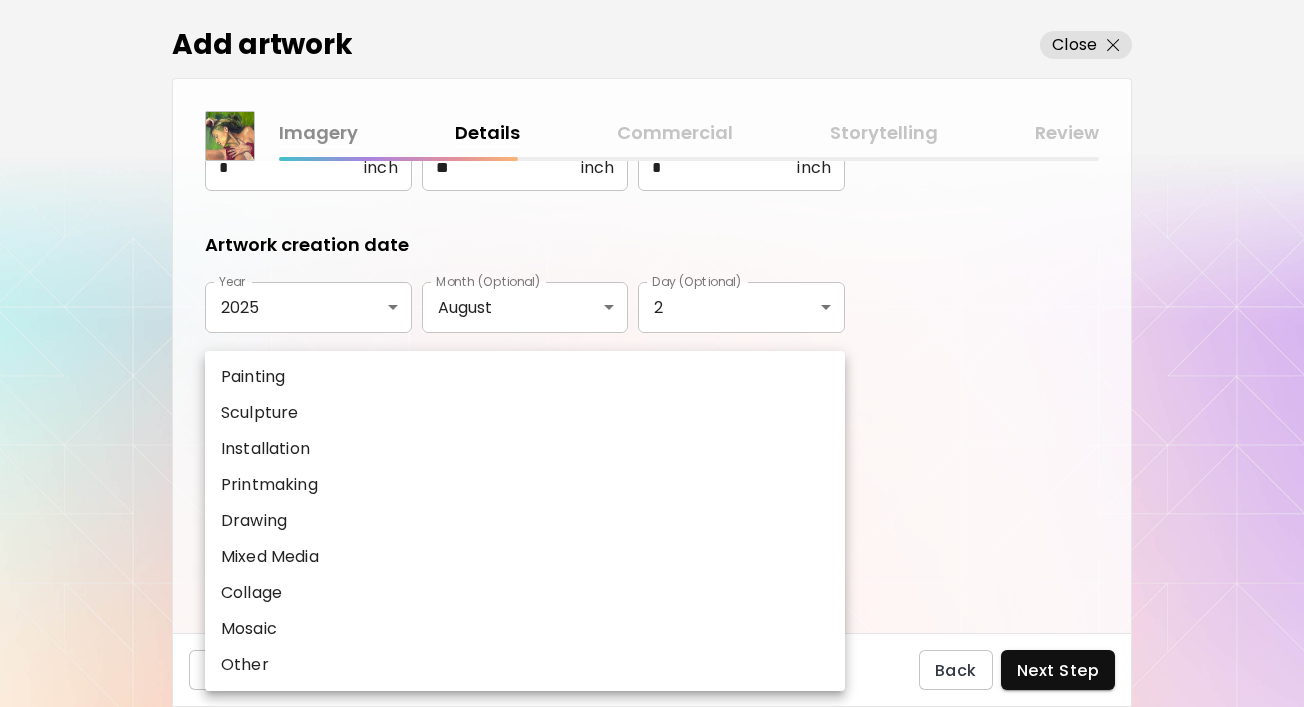 click on "**********" at bounding box center (652, 353) 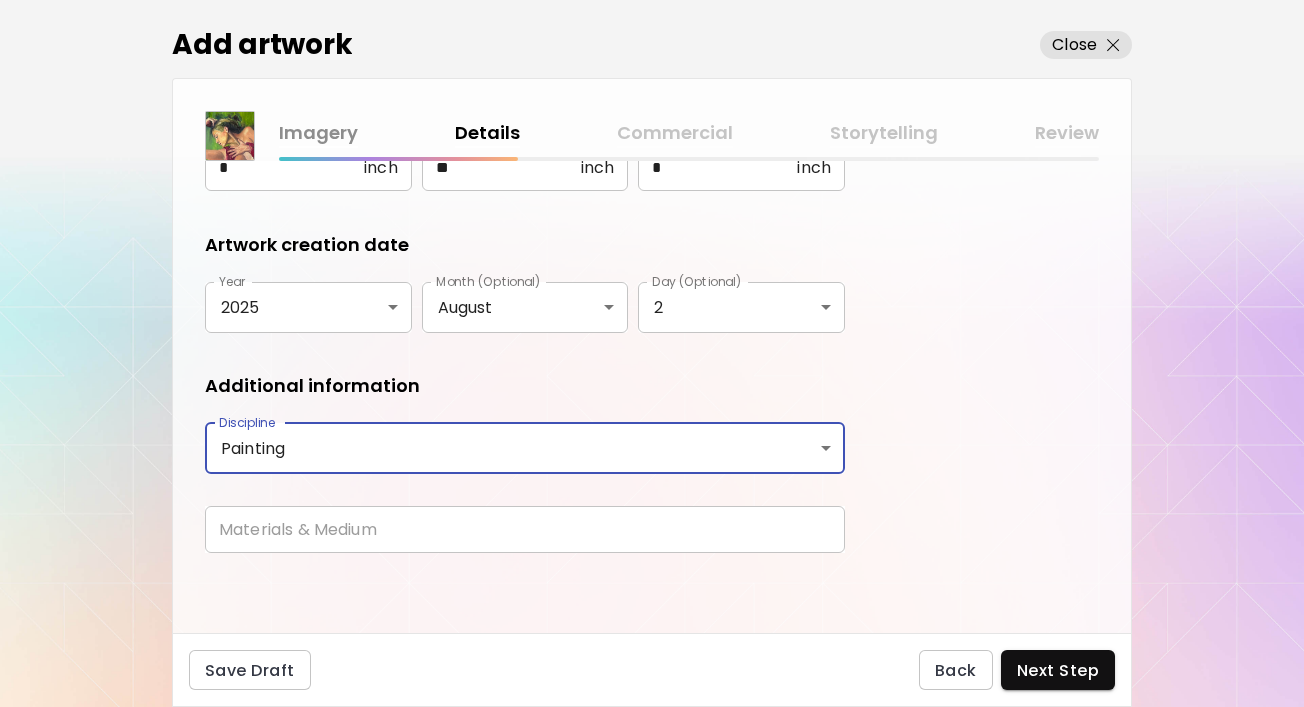 click at bounding box center [525, 529] 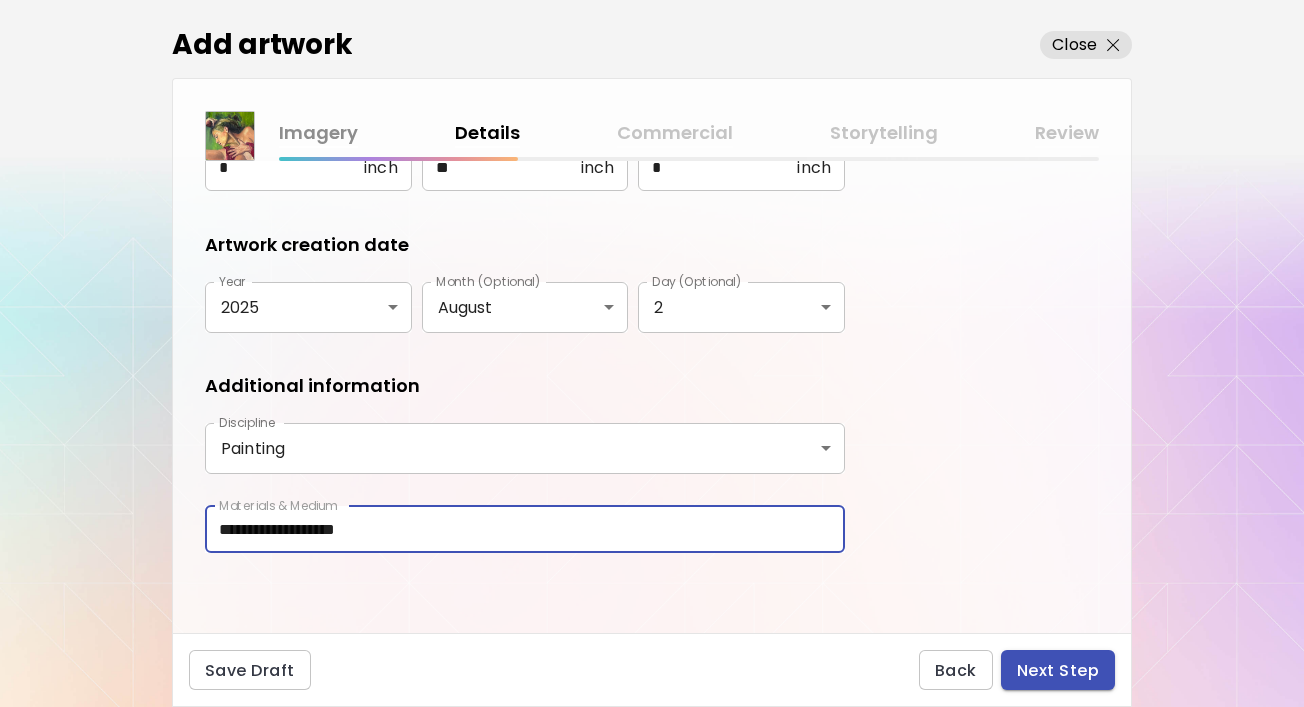 type on "**********" 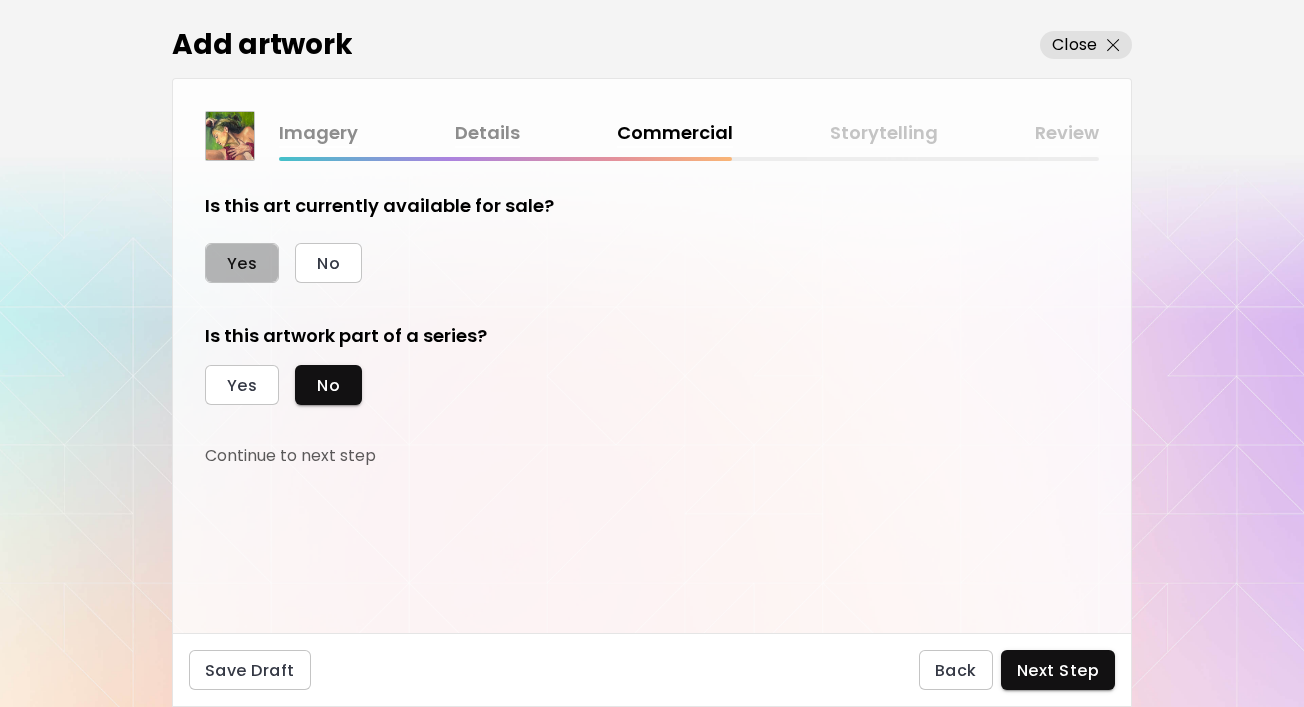 click on "Yes" at bounding box center (242, 263) 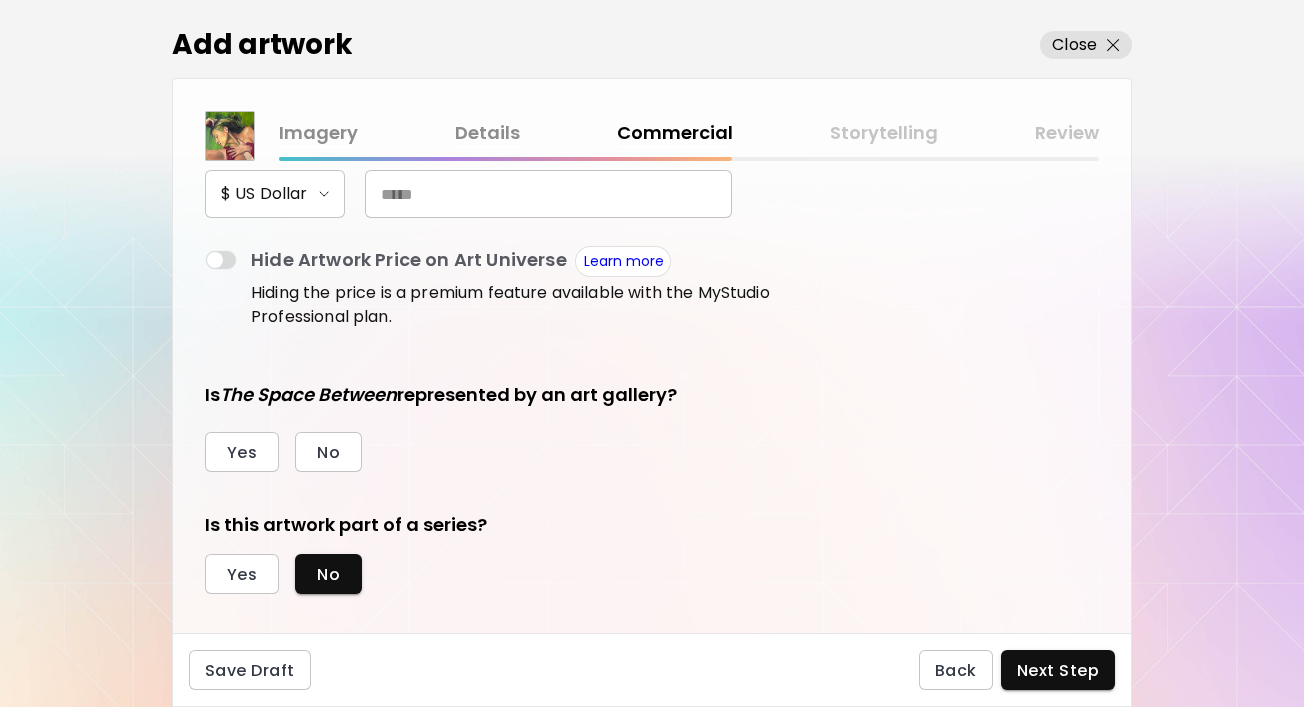 scroll, scrollTop: 309, scrollLeft: 0, axis: vertical 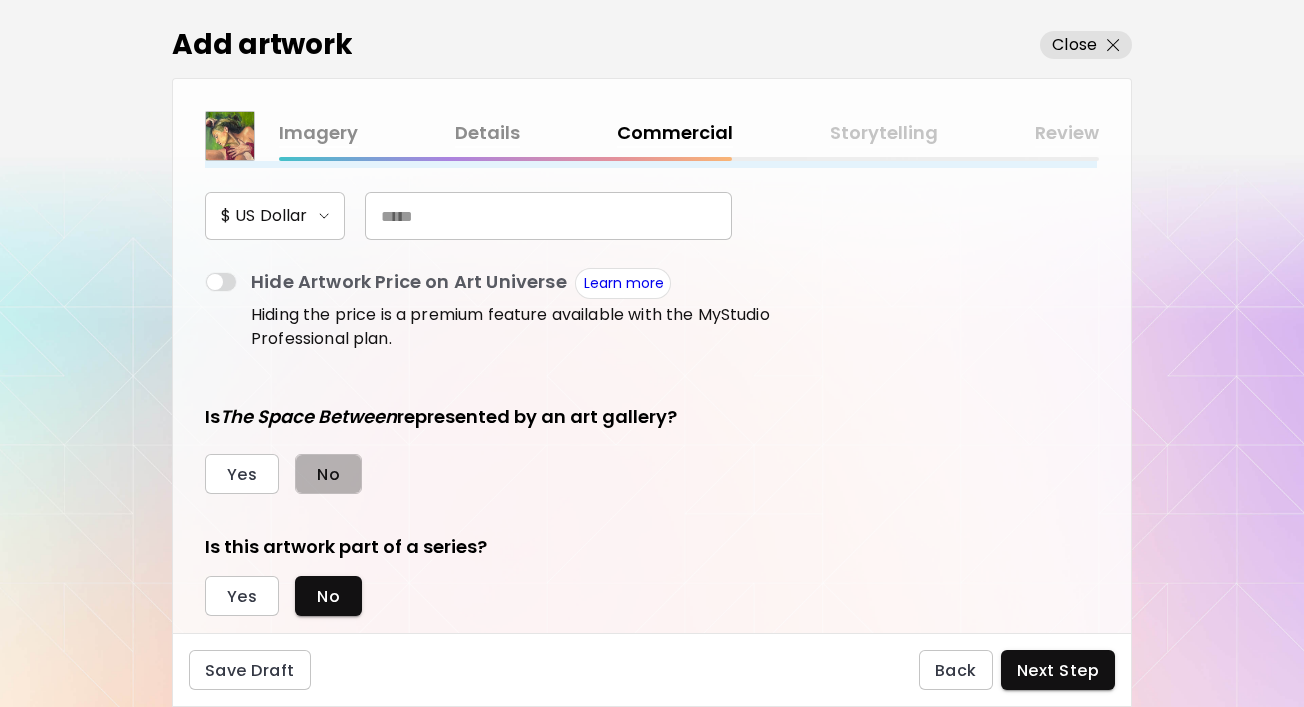 click on "No" at bounding box center (328, 474) 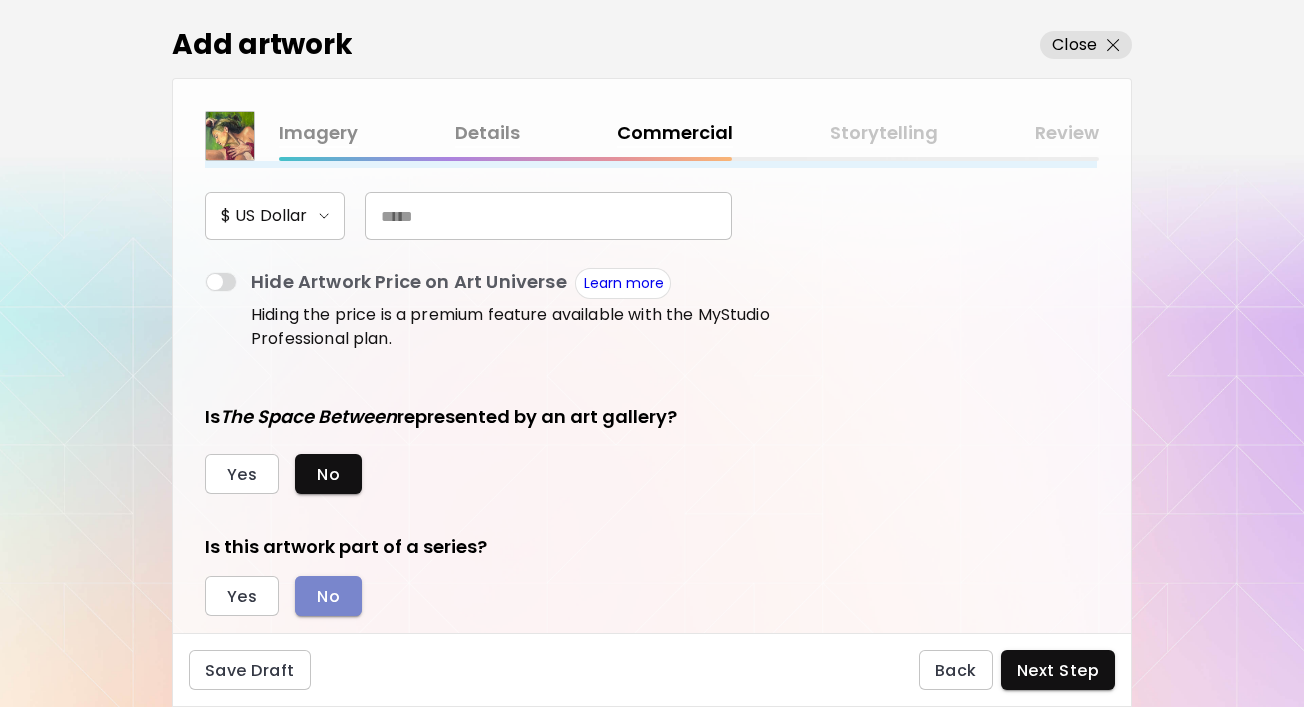click on "No" at bounding box center (328, 596) 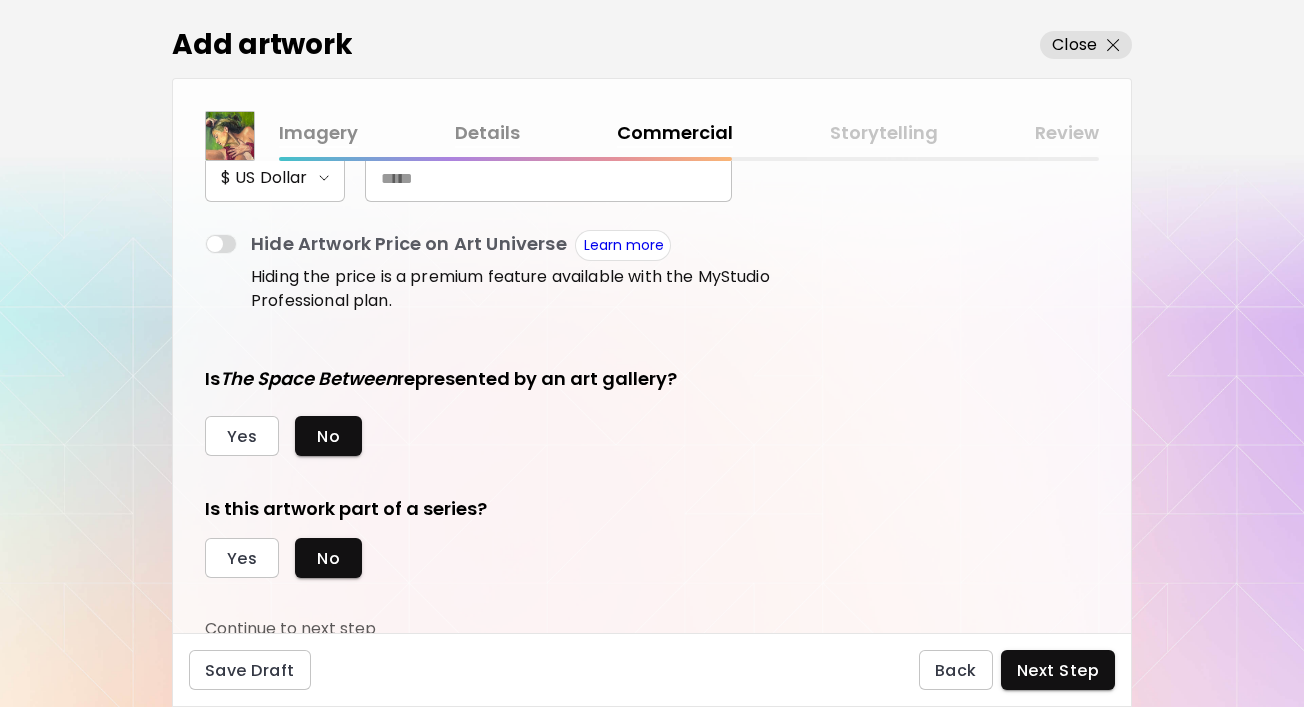 scroll, scrollTop: 355, scrollLeft: 0, axis: vertical 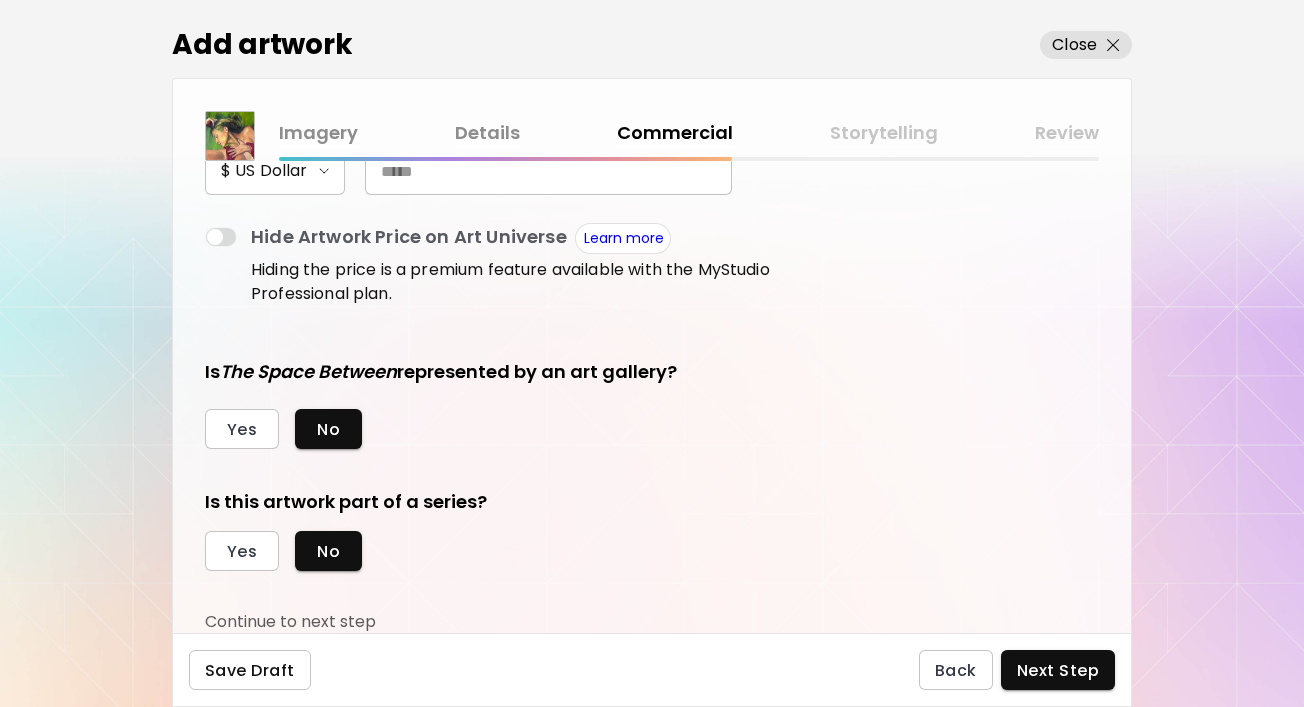 click on "Save Draft" at bounding box center [250, 670] 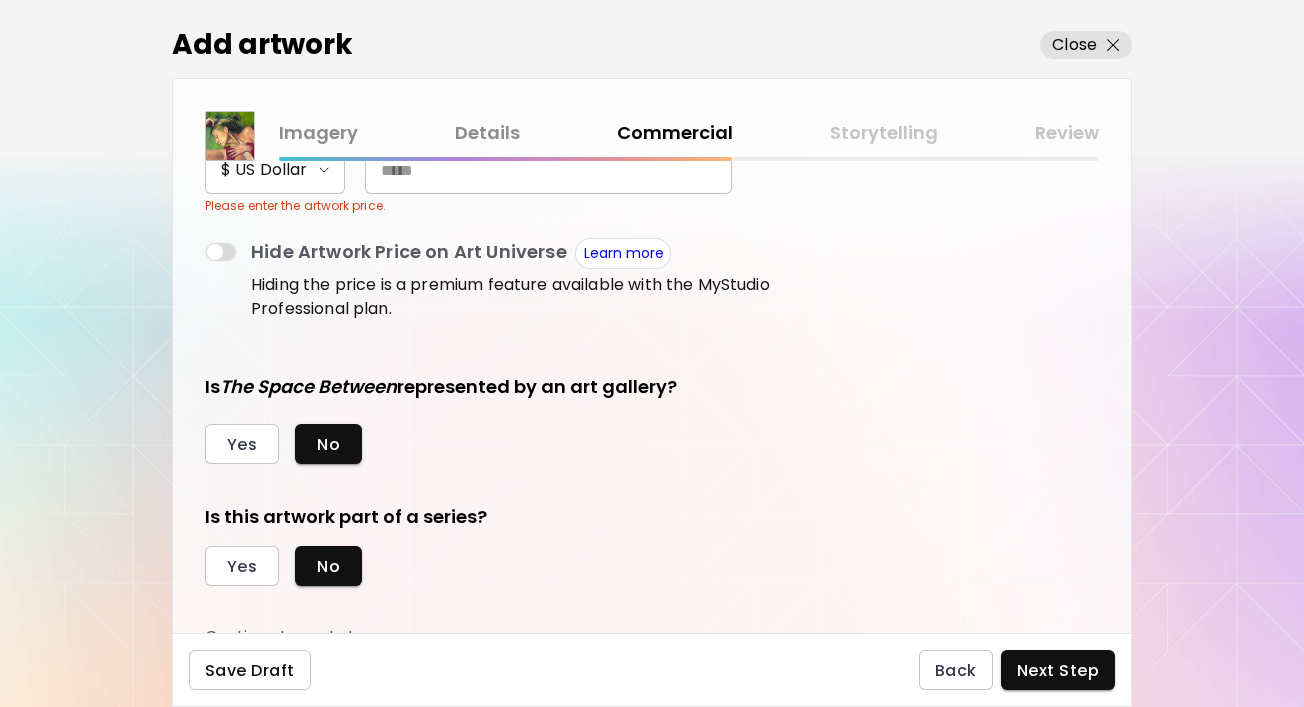 click on "Save Draft" at bounding box center (250, 670) 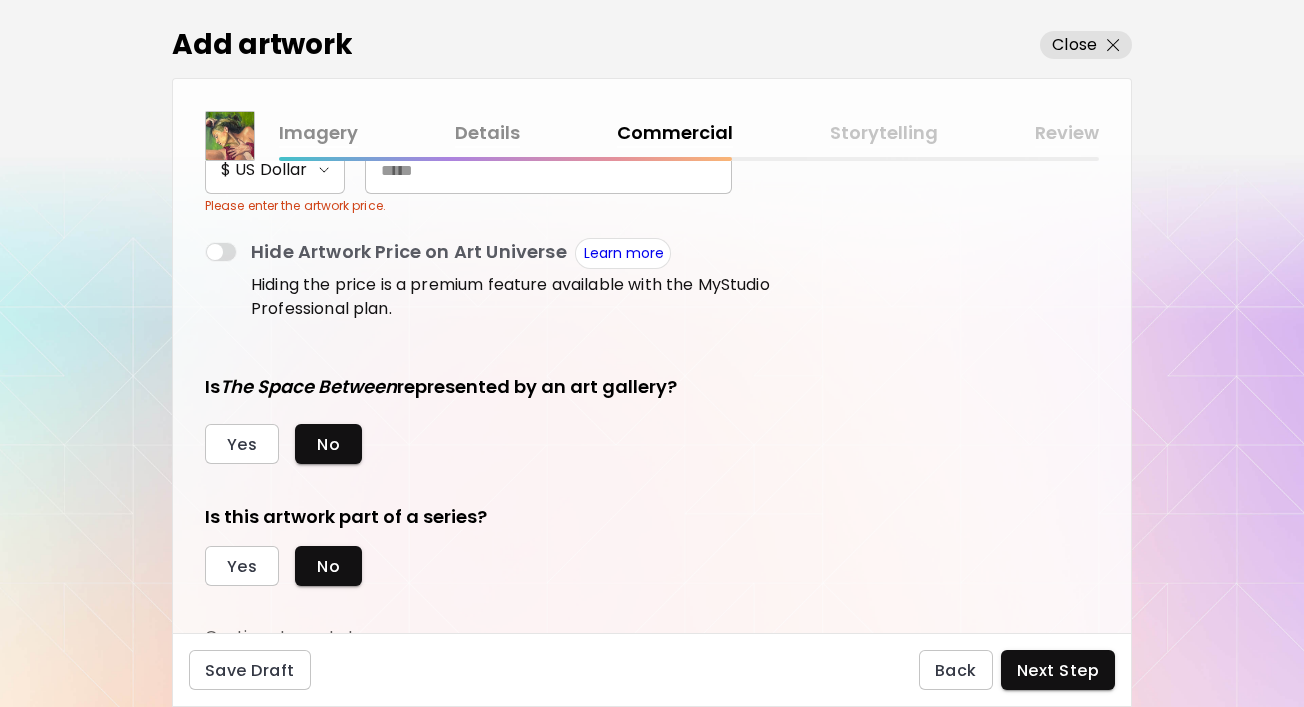 scroll, scrollTop: 0, scrollLeft: 0, axis: both 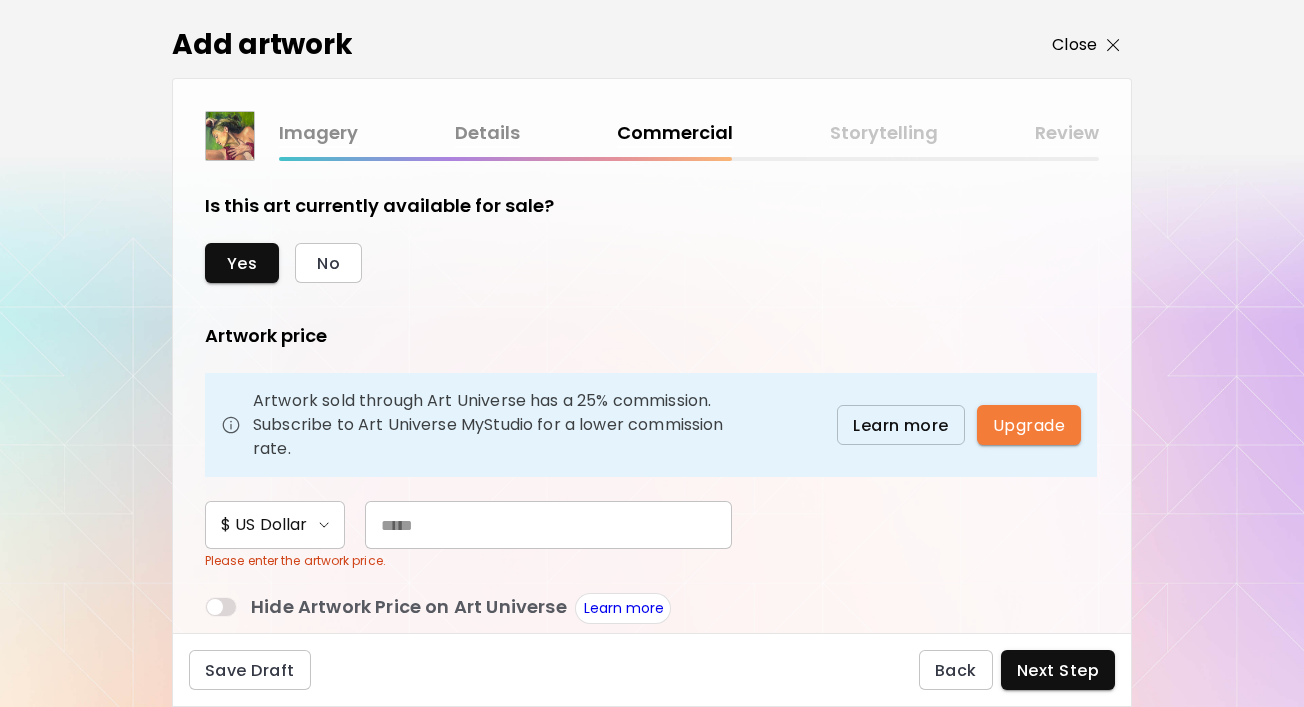 click on "Close" at bounding box center [1074, 45] 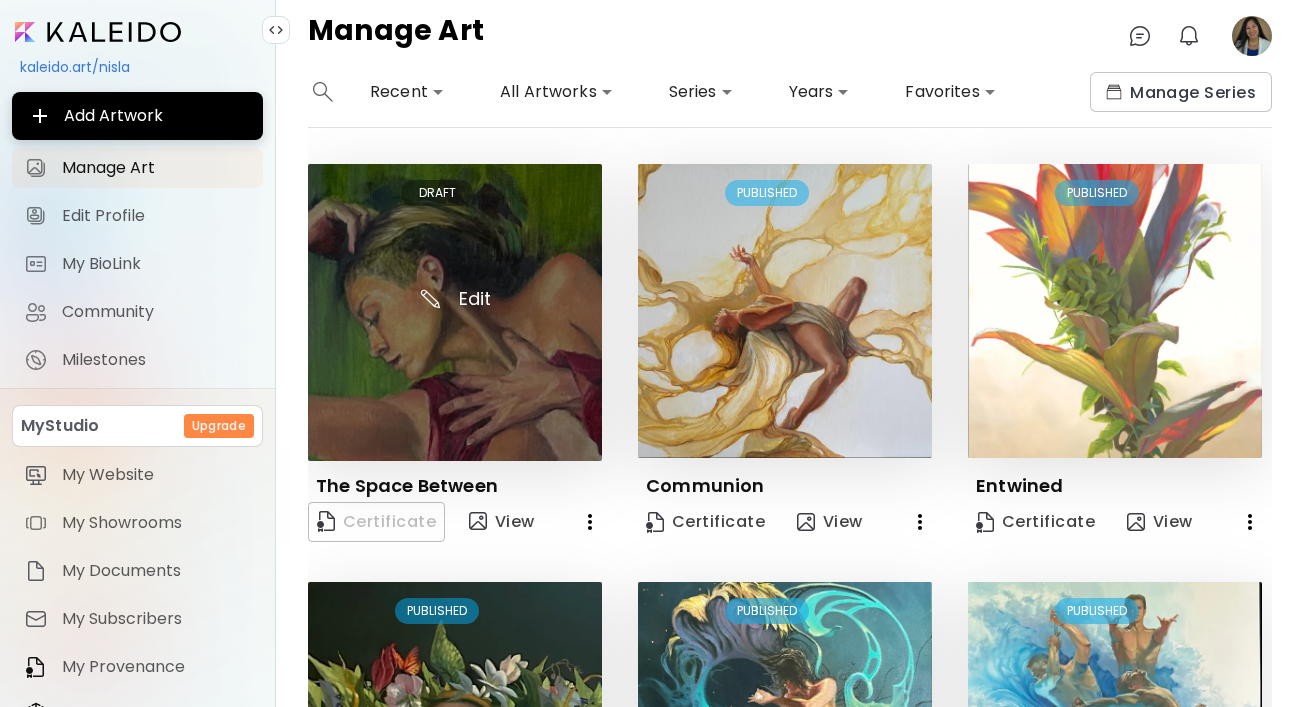 click at bounding box center (455, 312) 